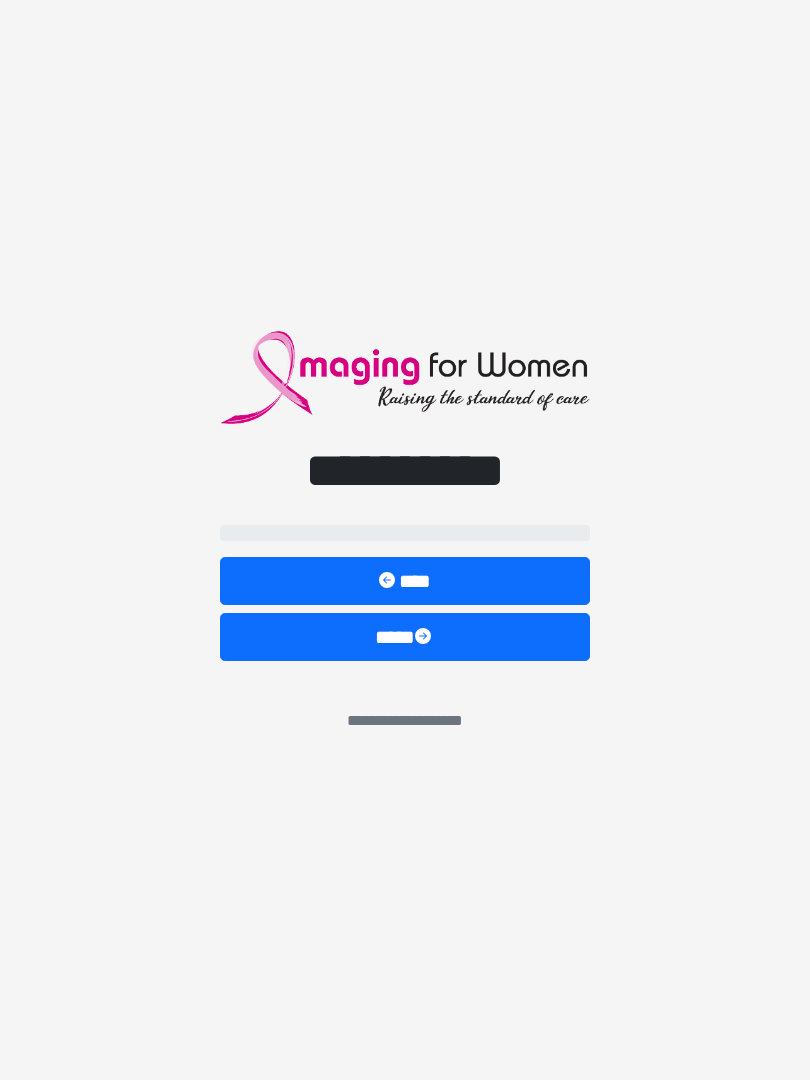 scroll, scrollTop: 0, scrollLeft: 0, axis: both 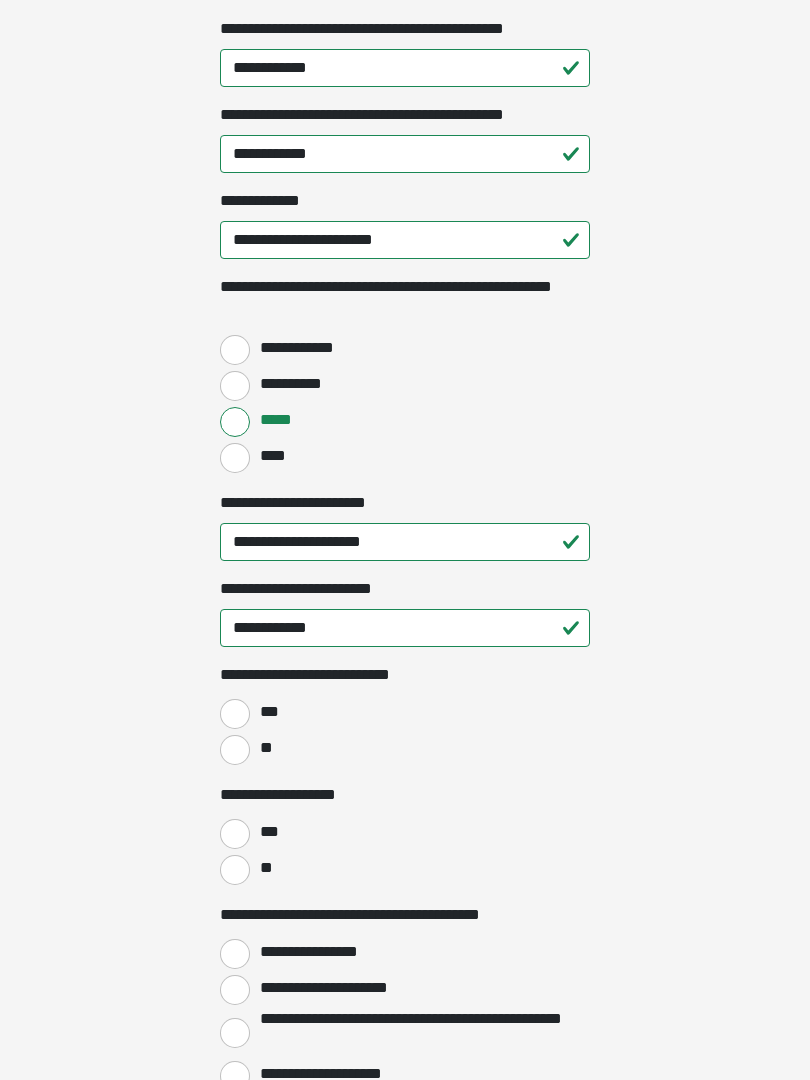click on "**" at bounding box center (235, 750) 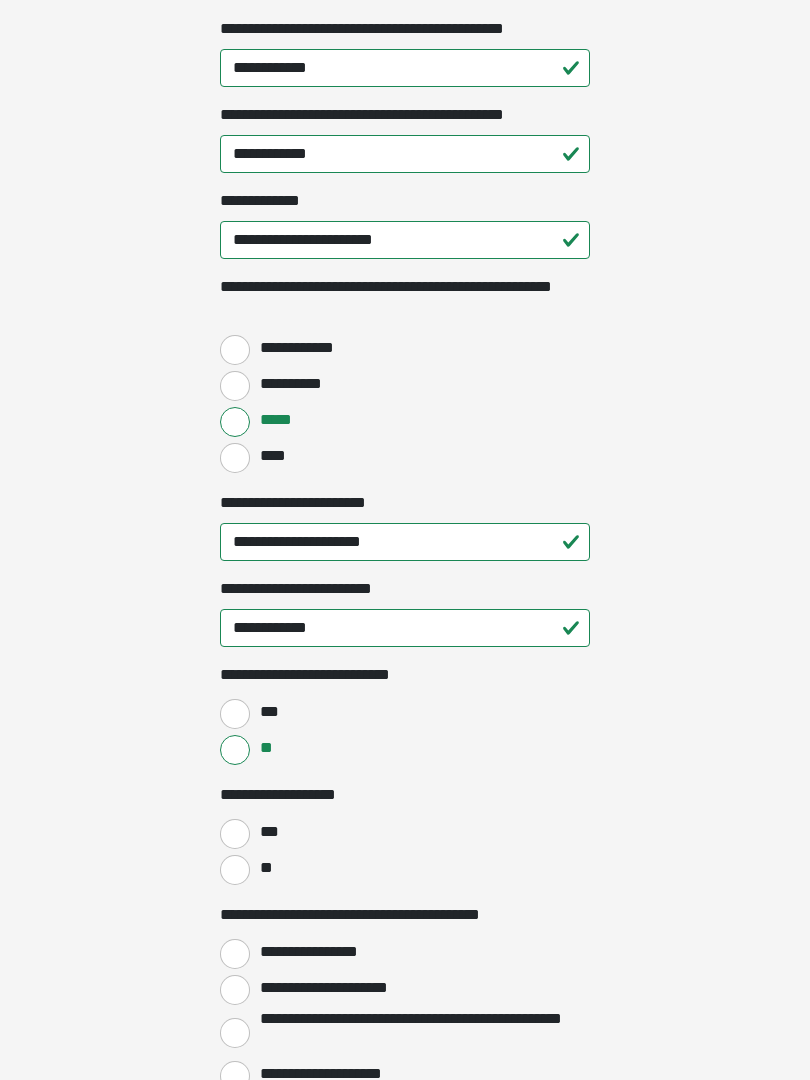click on "**" at bounding box center (235, 870) 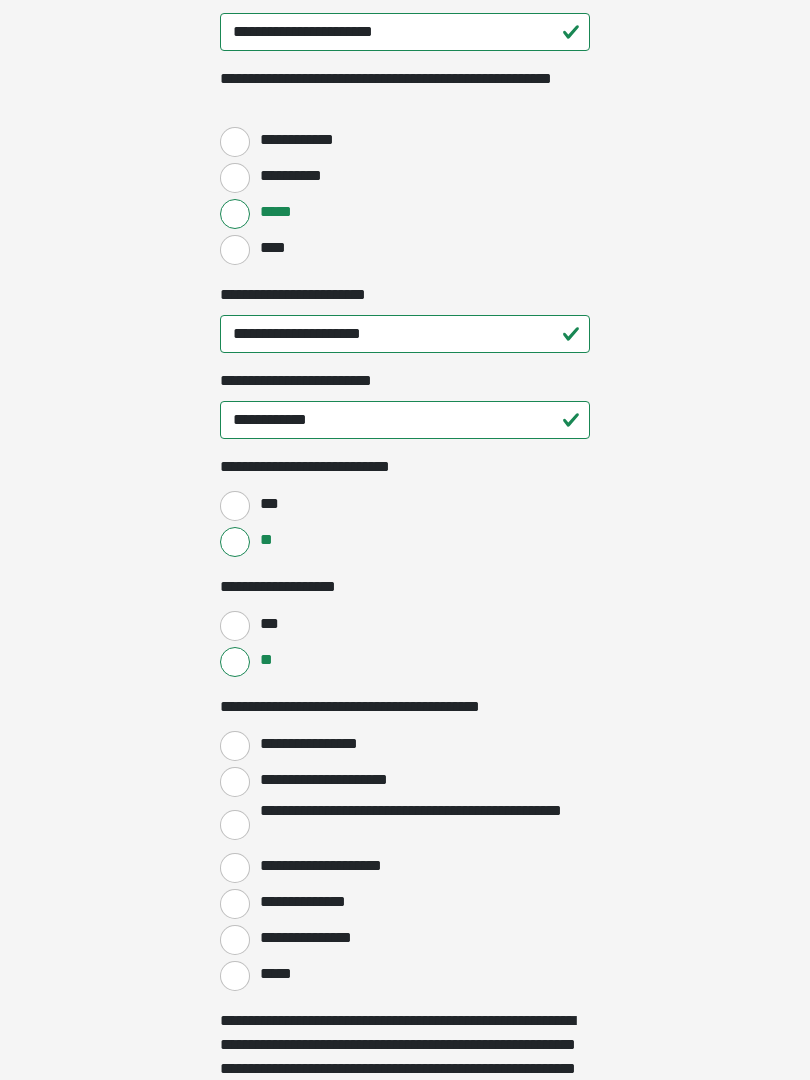 scroll, scrollTop: 2709, scrollLeft: 0, axis: vertical 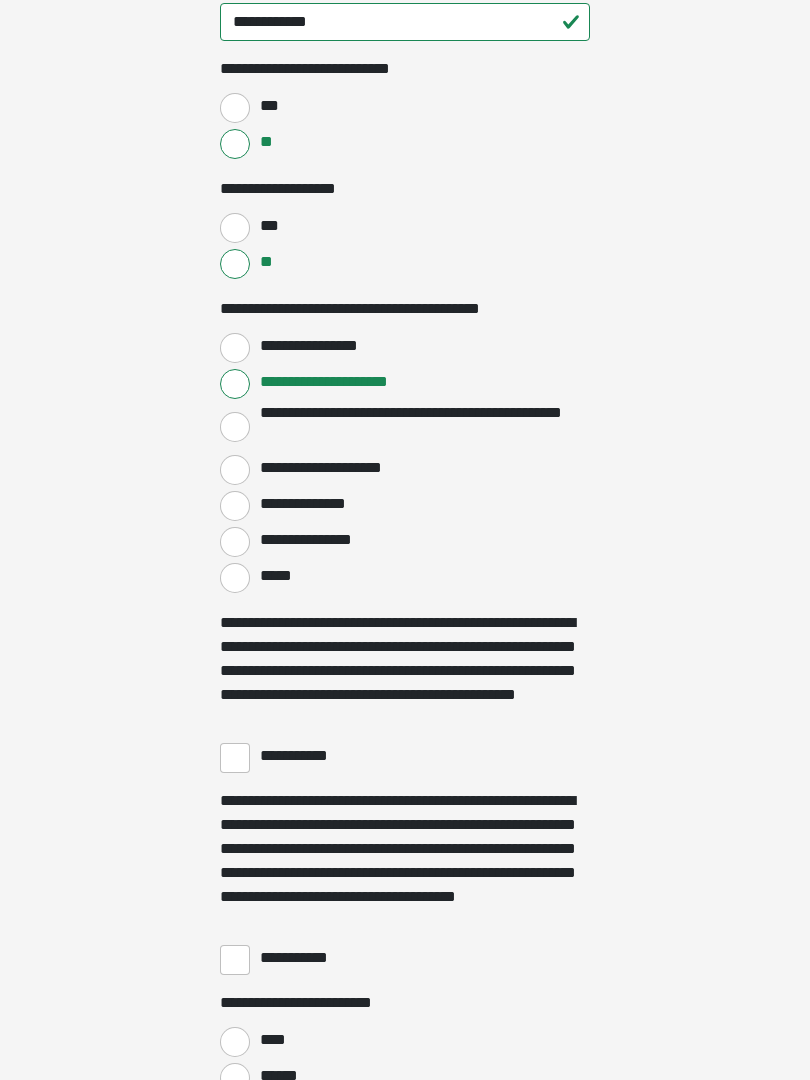 click on "**********" at bounding box center [235, 758] 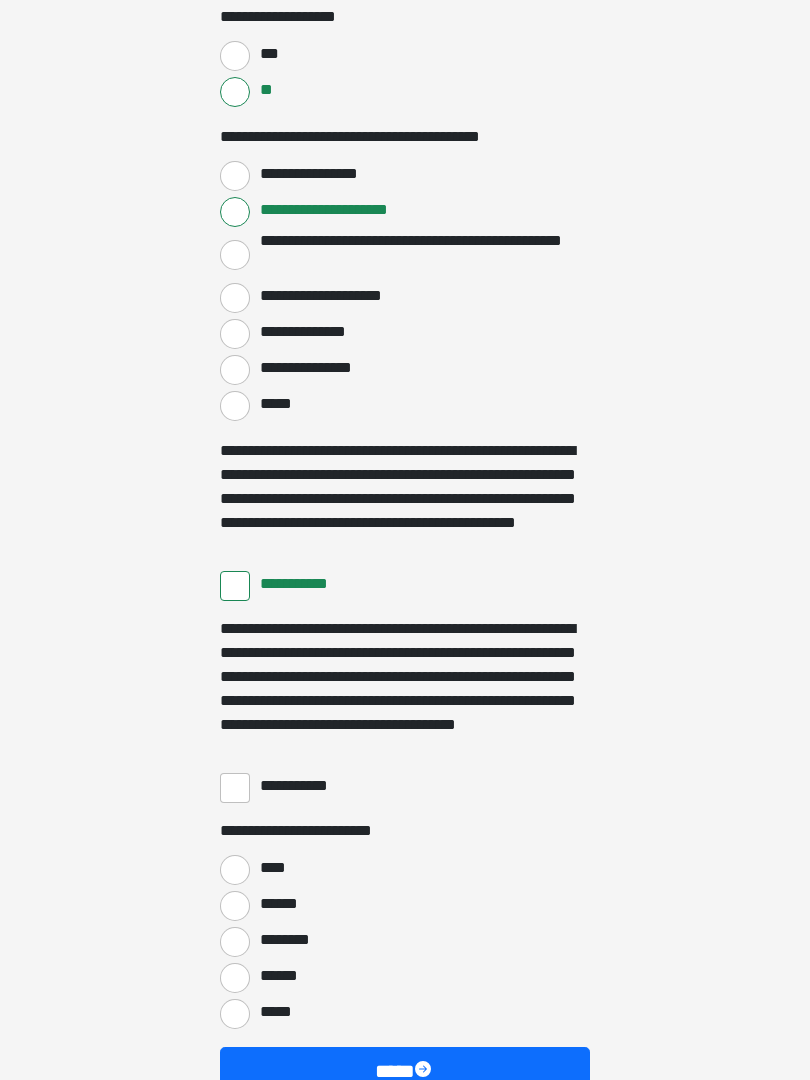 scroll, scrollTop: 3281, scrollLeft: 0, axis: vertical 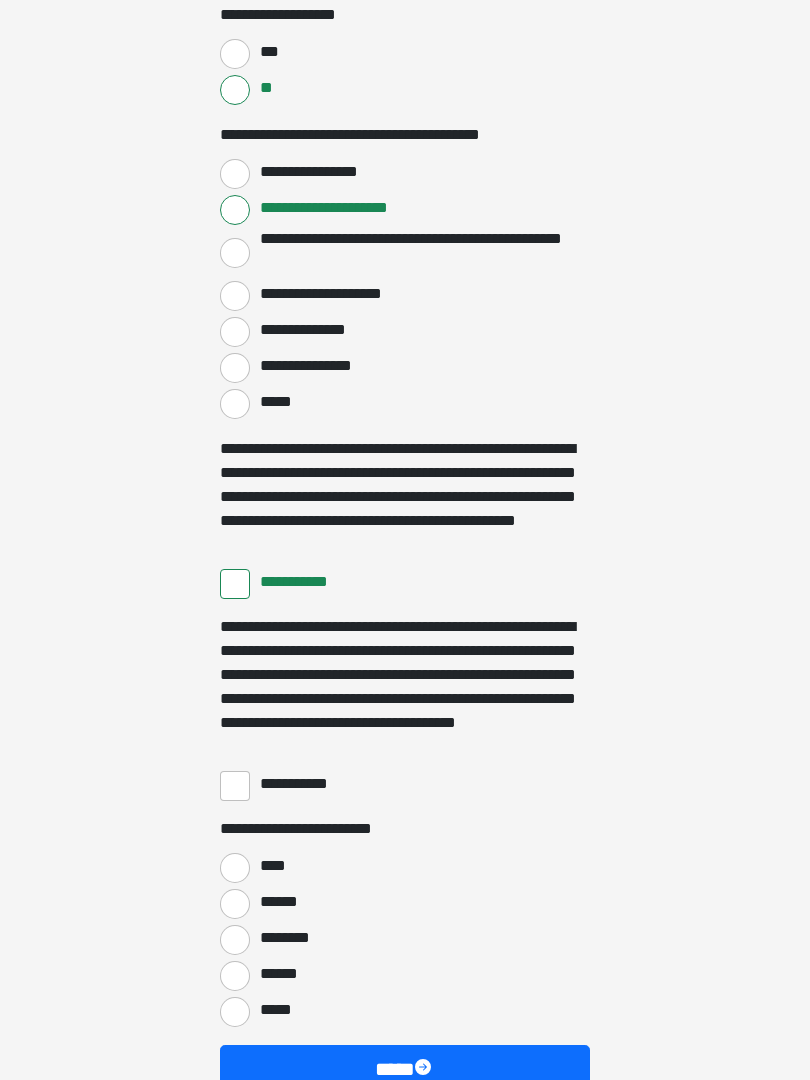 click on "**********" at bounding box center [303, 784] 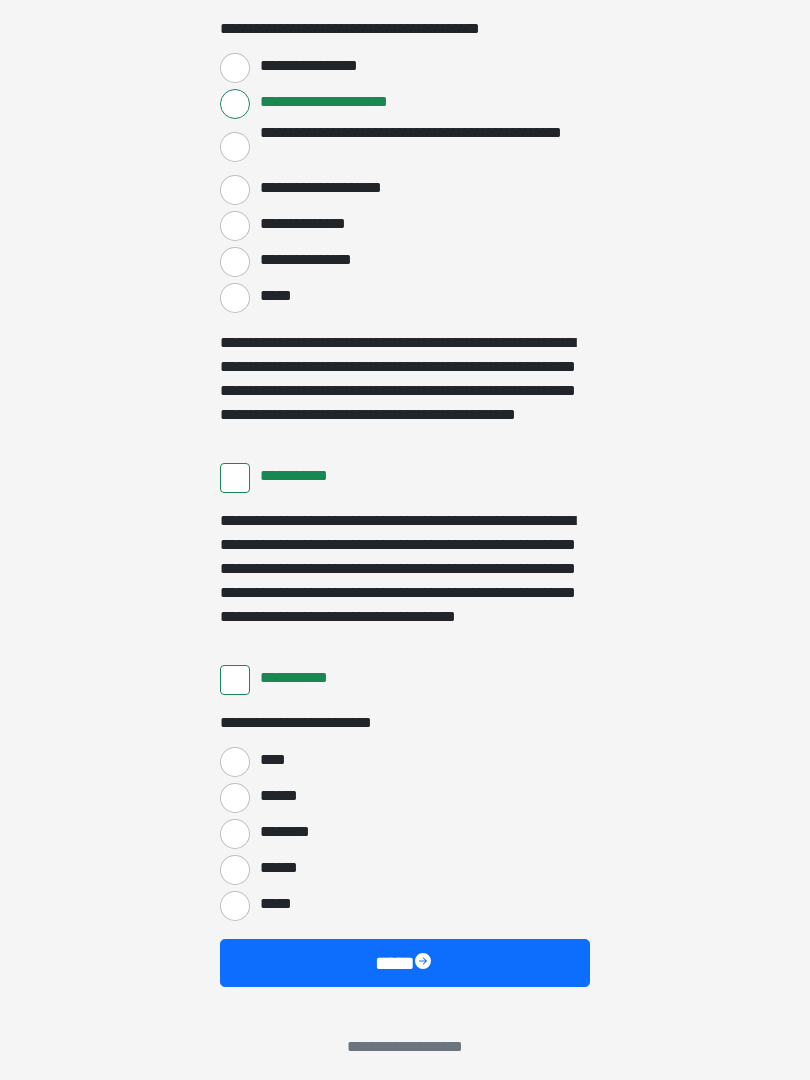 scroll, scrollTop: 3397, scrollLeft: 0, axis: vertical 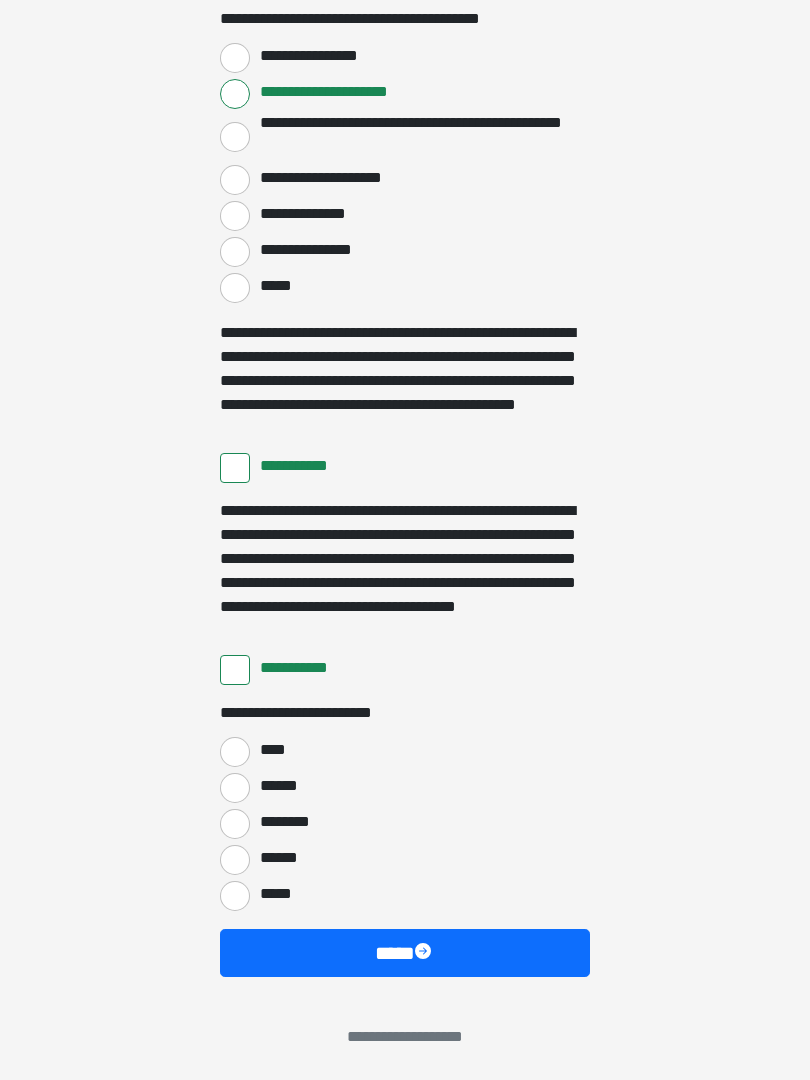 click on "****" at bounding box center (235, 752) 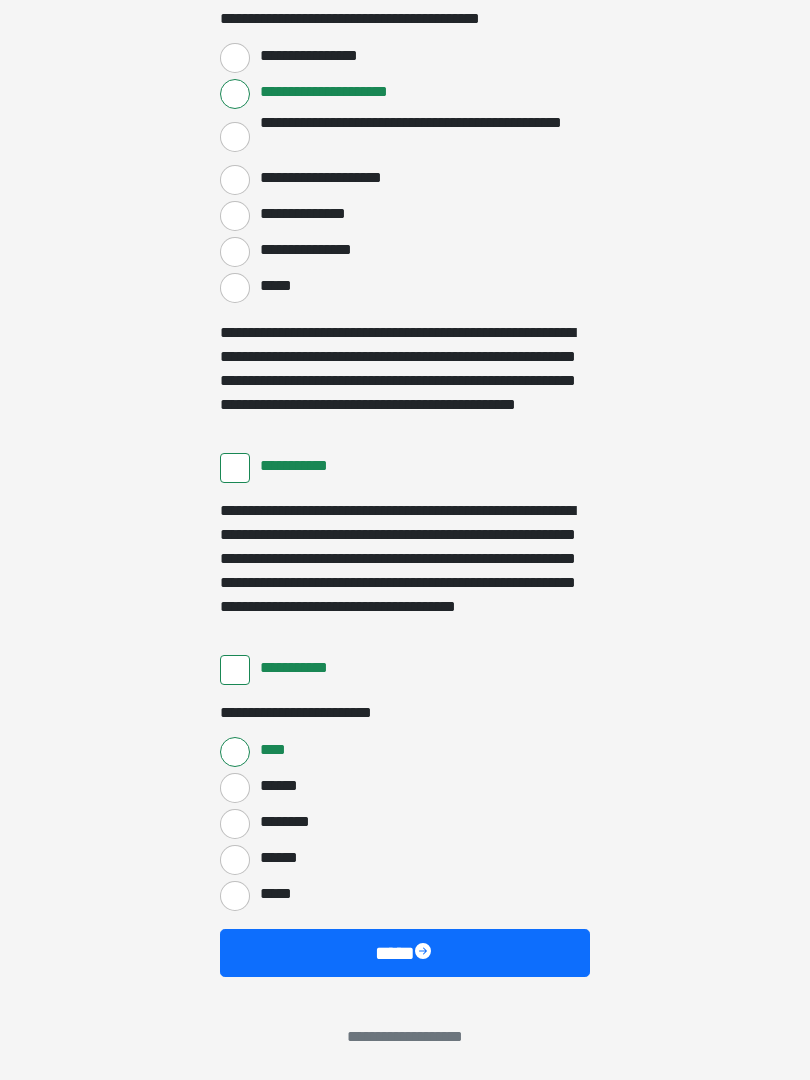 click on "****" at bounding box center [405, 953] 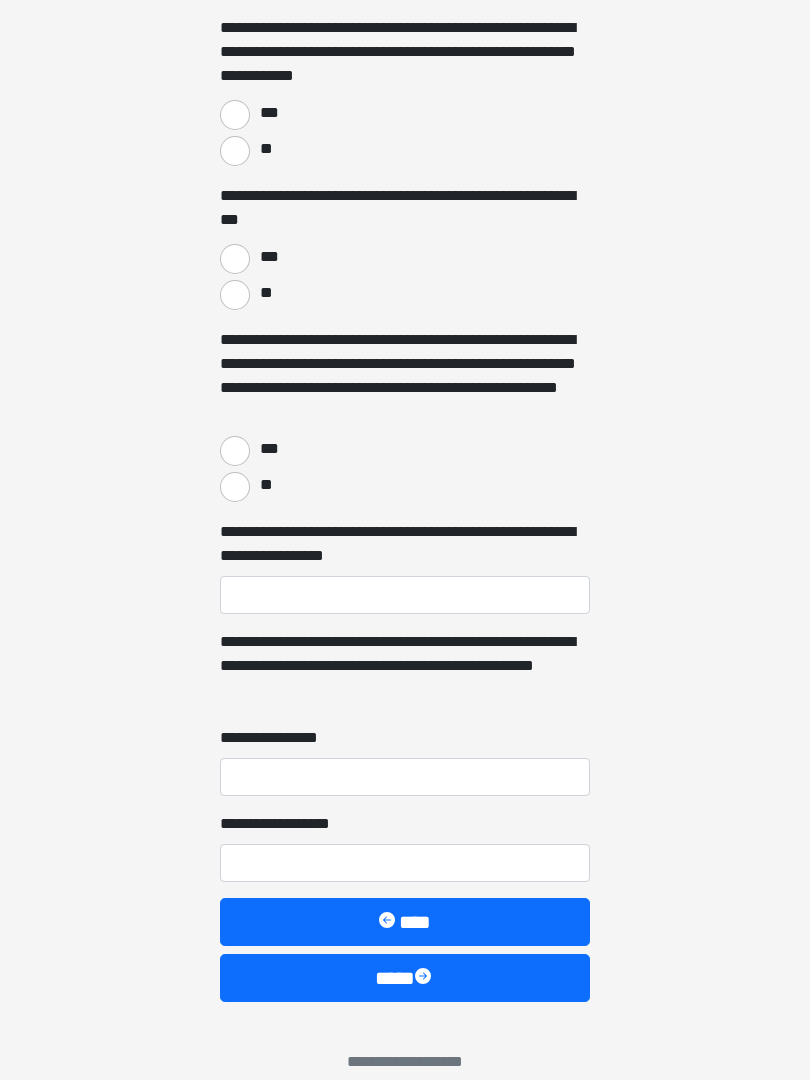 scroll, scrollTop: 2419, scrollLeft: 0, axis: vertical 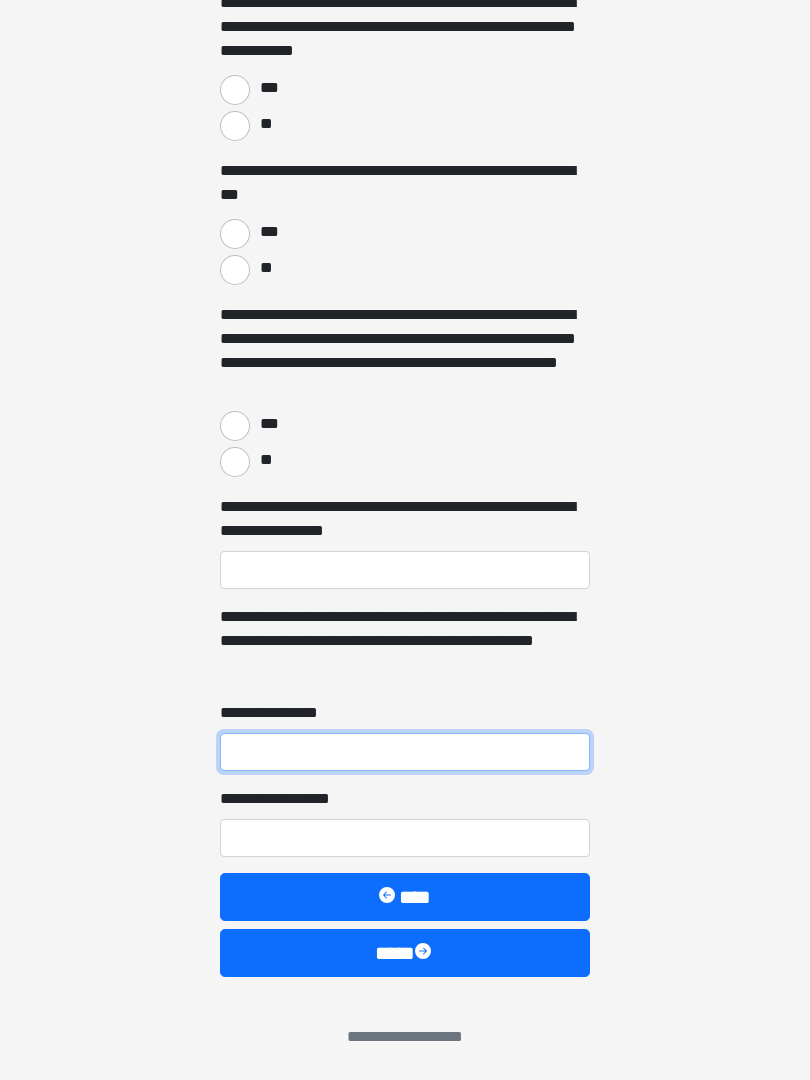 click on "**********" at bounding box center (405, 752) 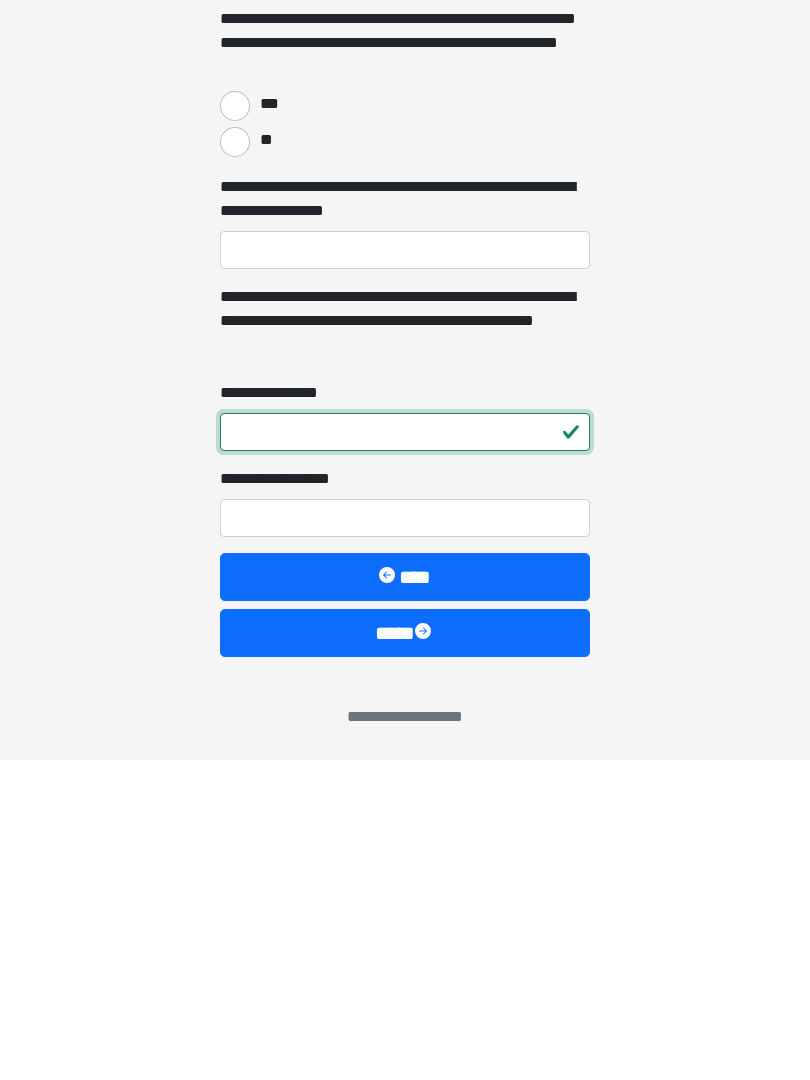 type on "*" 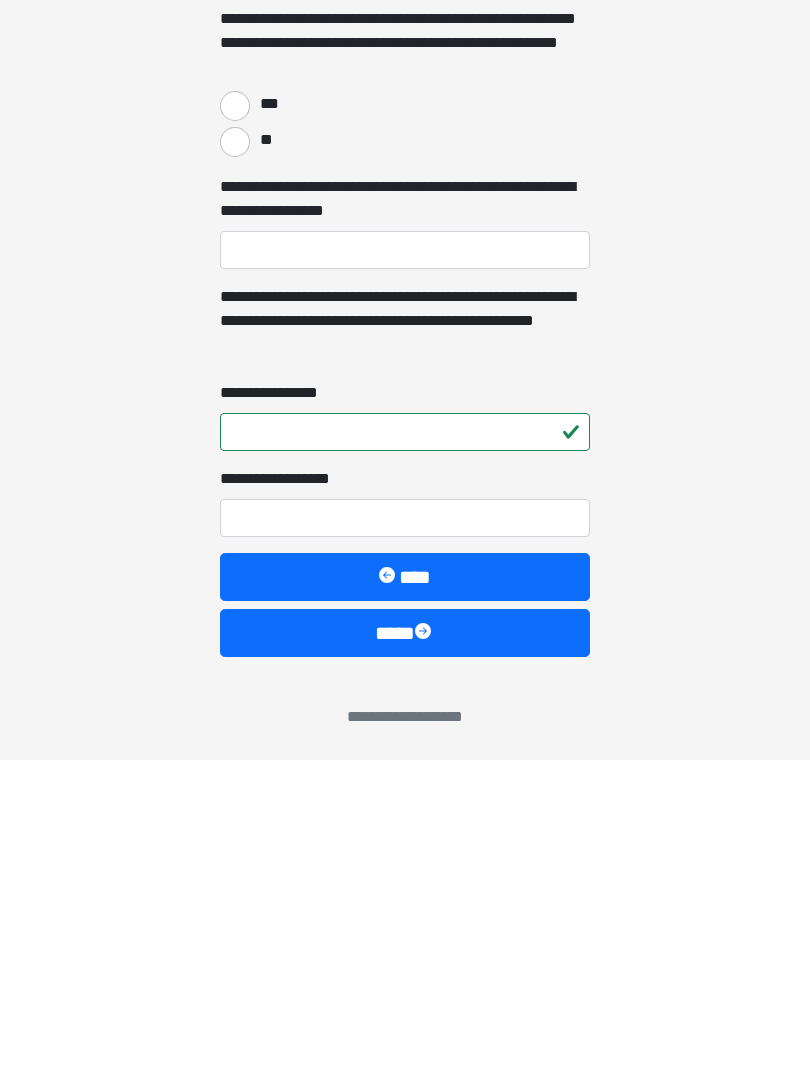 click on "**********" at bounding box center [405, 838] 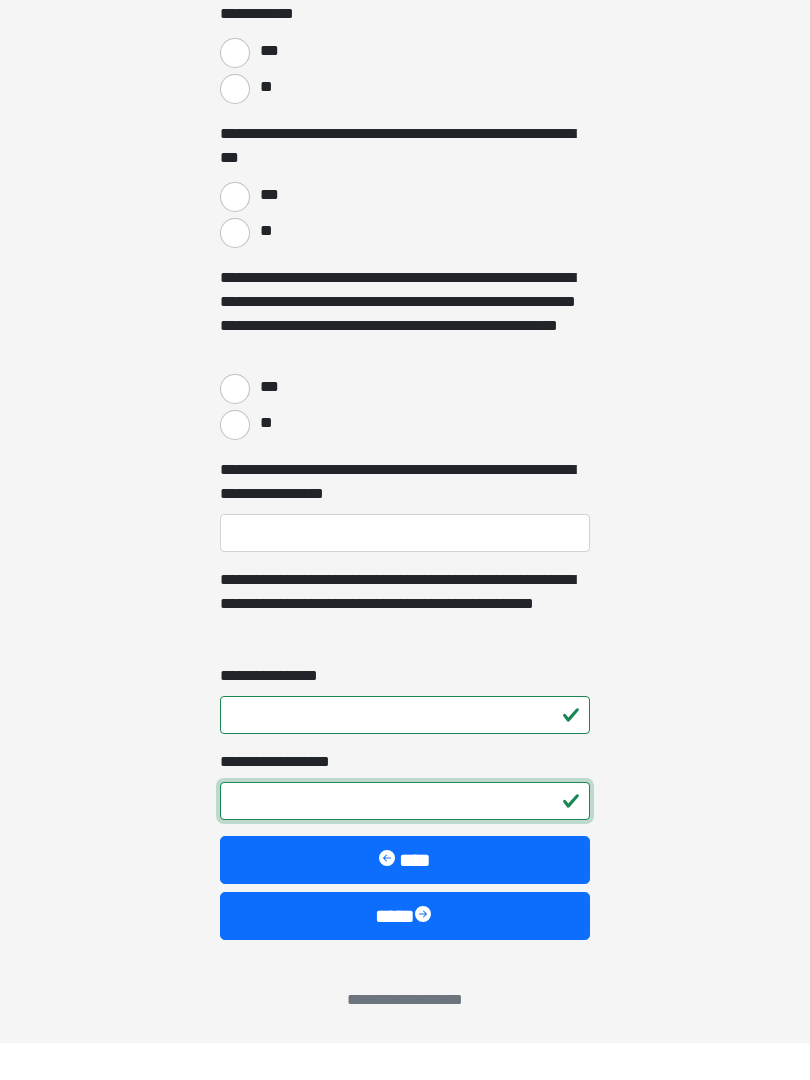 type on "*" 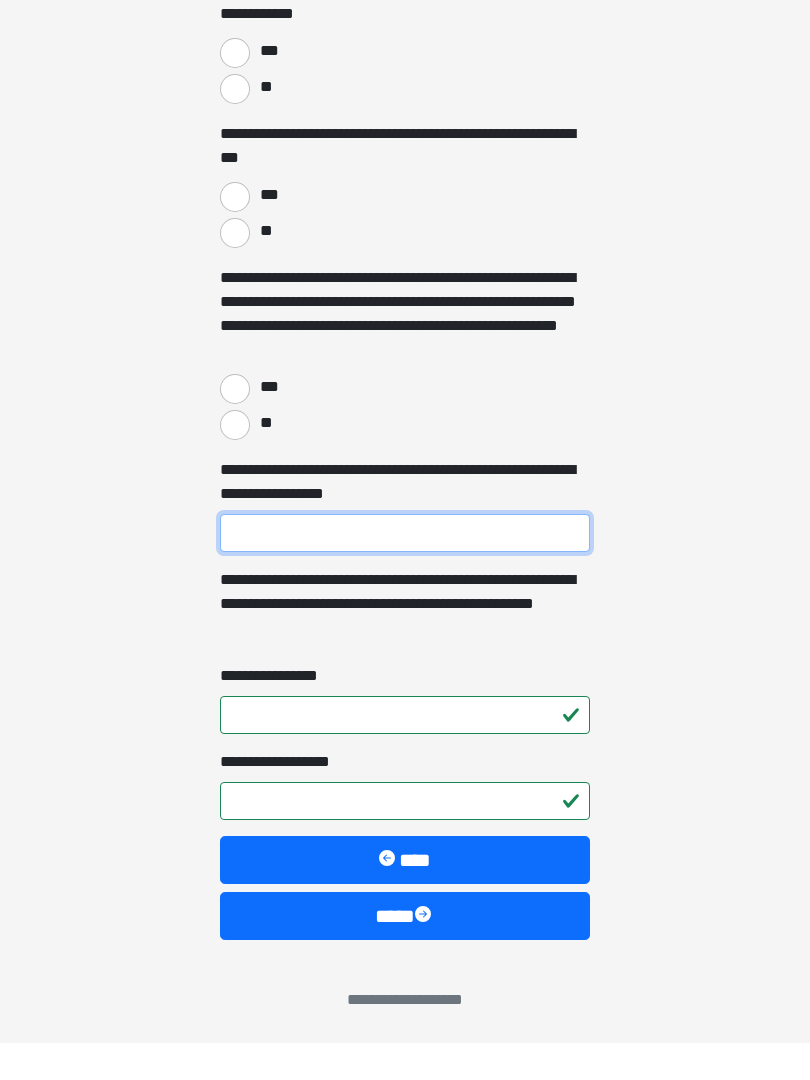 click on "**********" at bounding box center [405, 570] 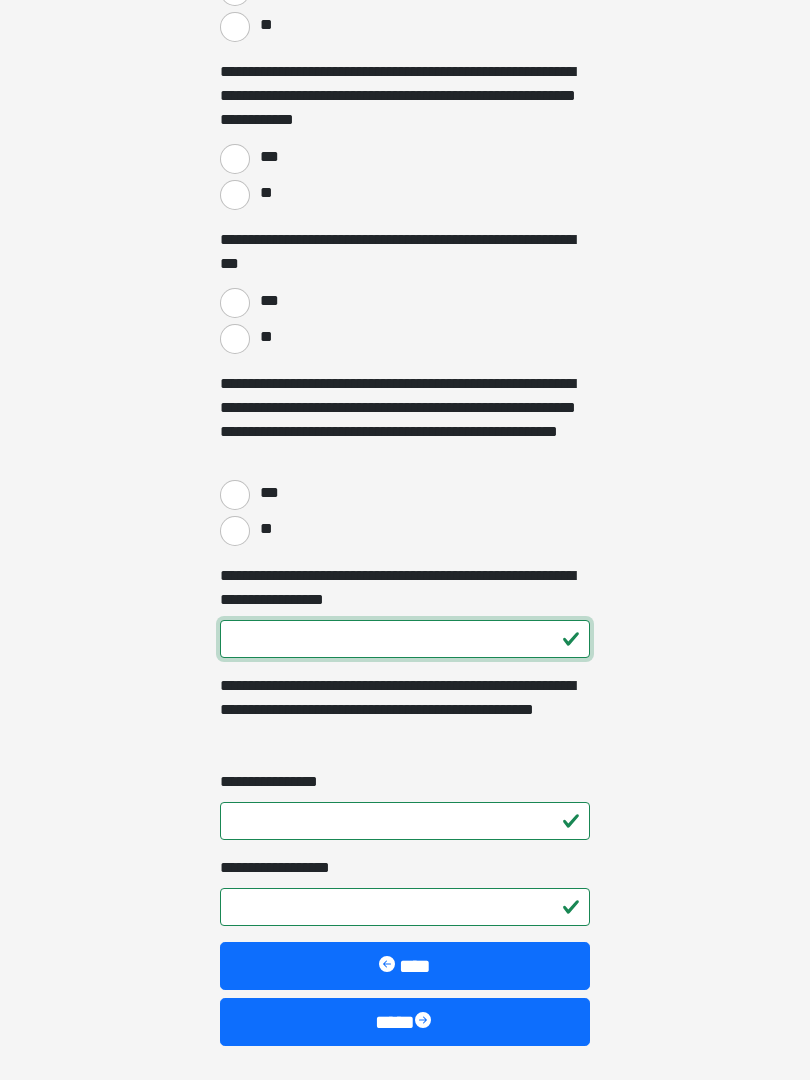 scroll, scrollTop: 2340, scrollLeft: 0, axis: vertical 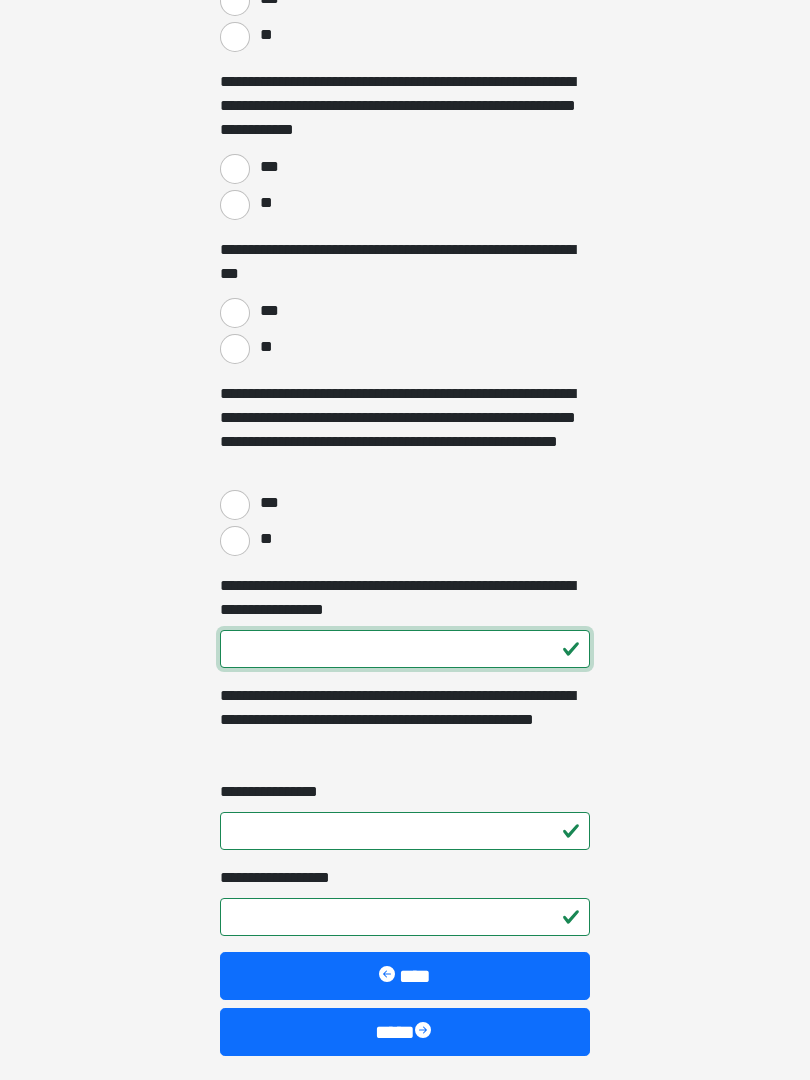 type on "***" 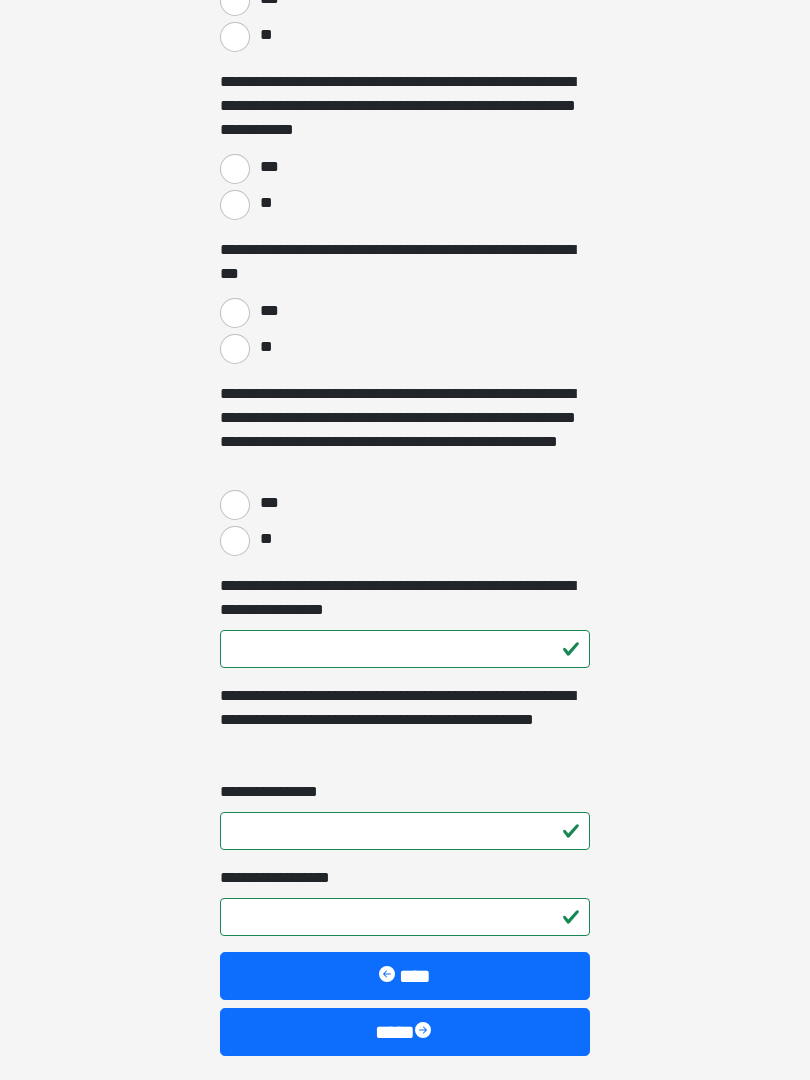 click on "**" at bounding box center [235, 541] 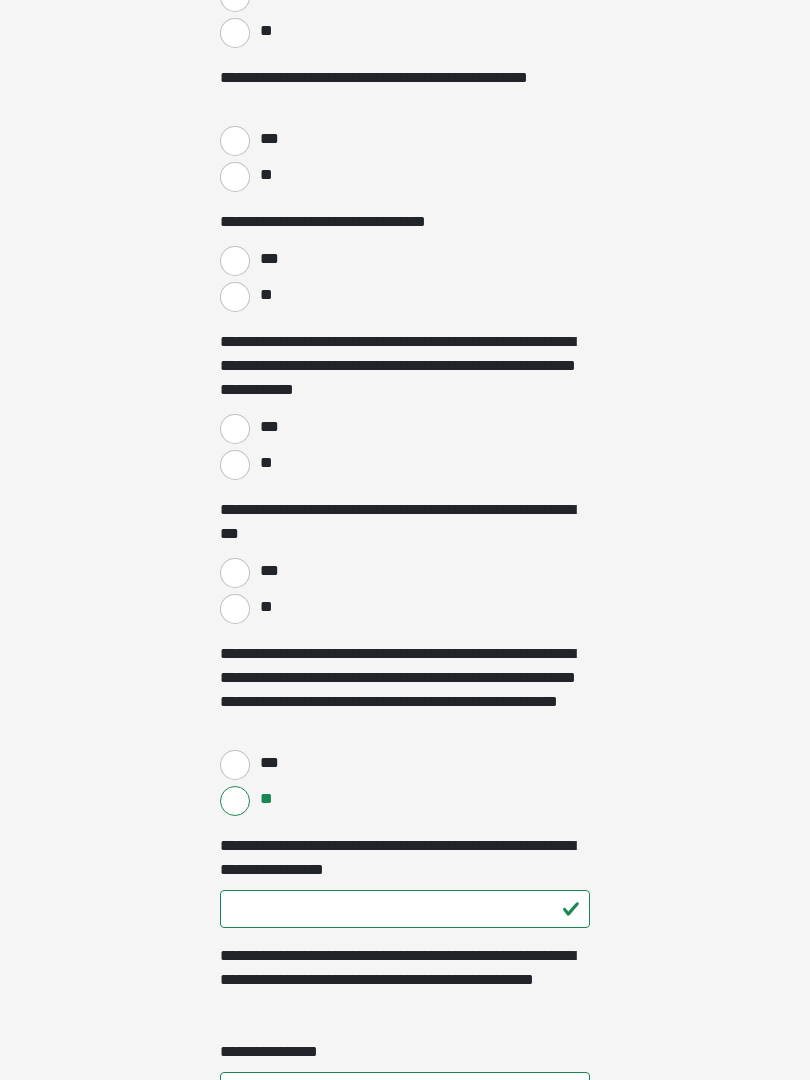 scroll, scrollTop: 2079, scrollLeft: 0, axis: vertical 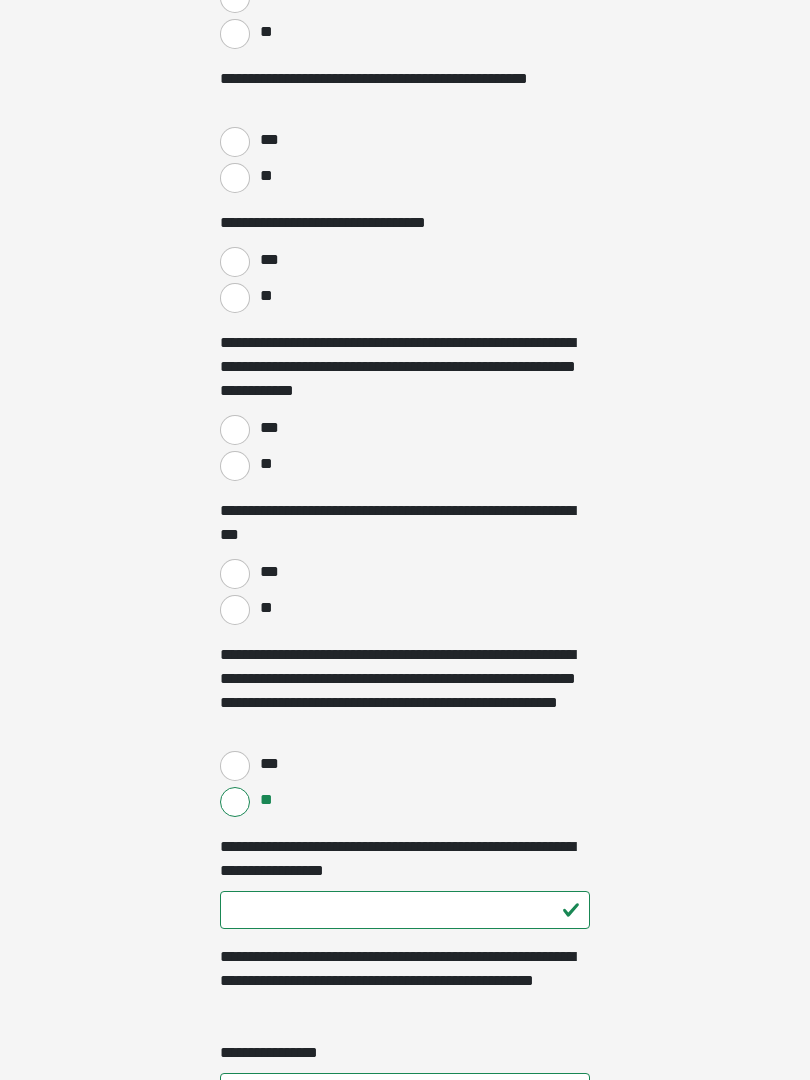 click on "**" at bounding box center (235, 610) 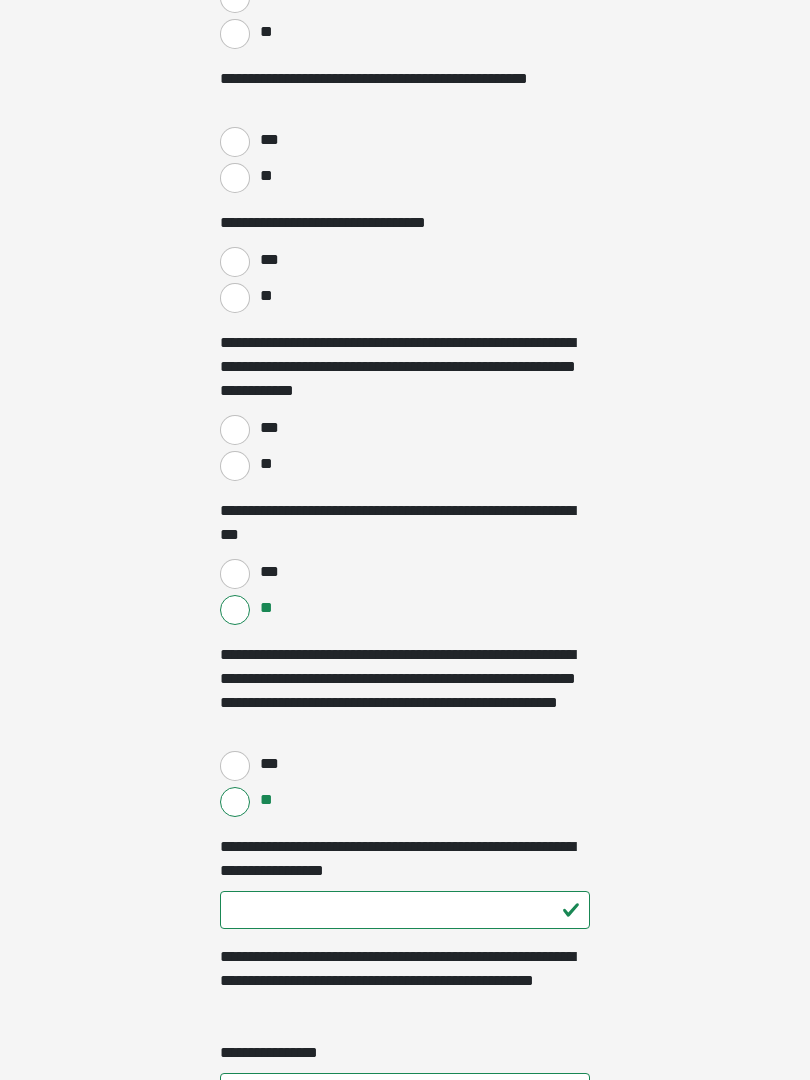 click on "**" at bounding box center [235, 466] 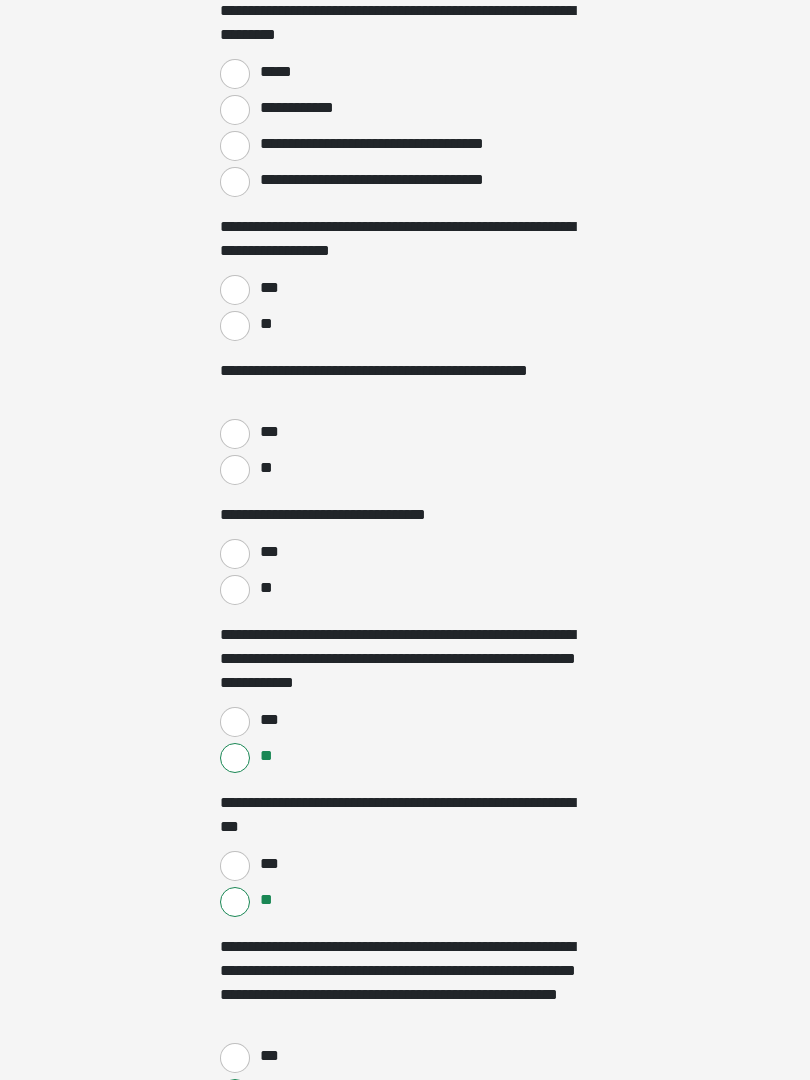 scroll, scrollTop: 1779, scrollLeft: 0, axis: vertical 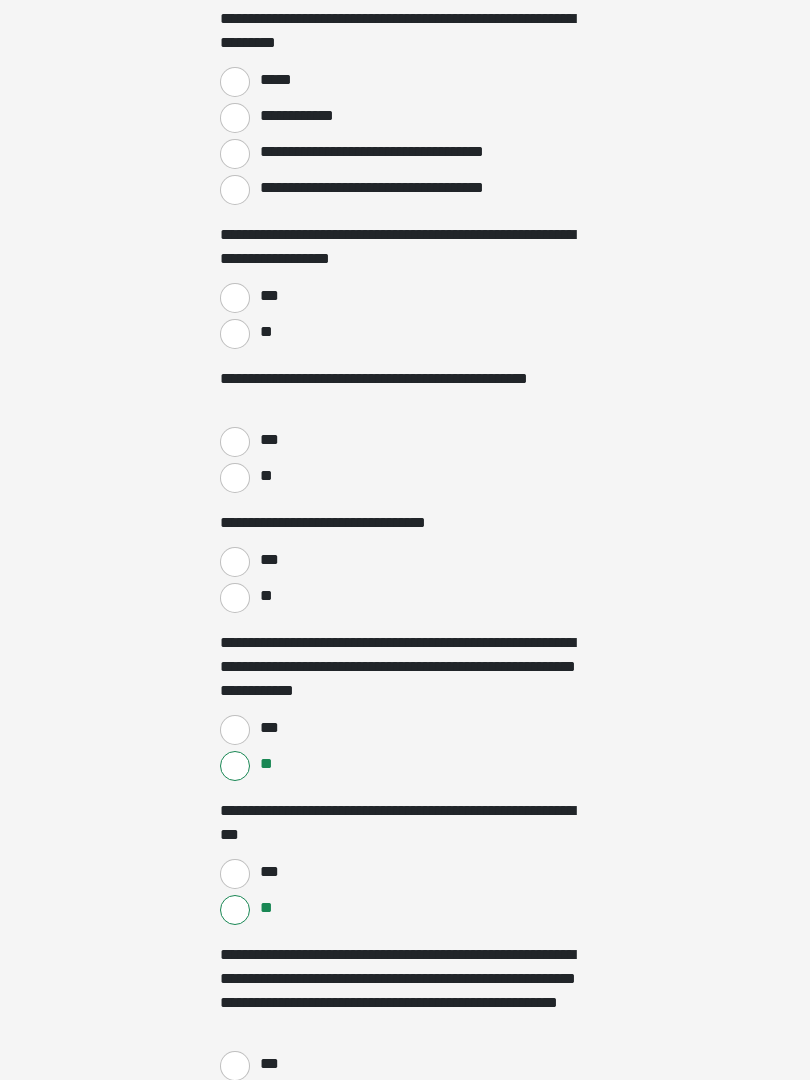 click on "**" at bounding box center (235, 598) 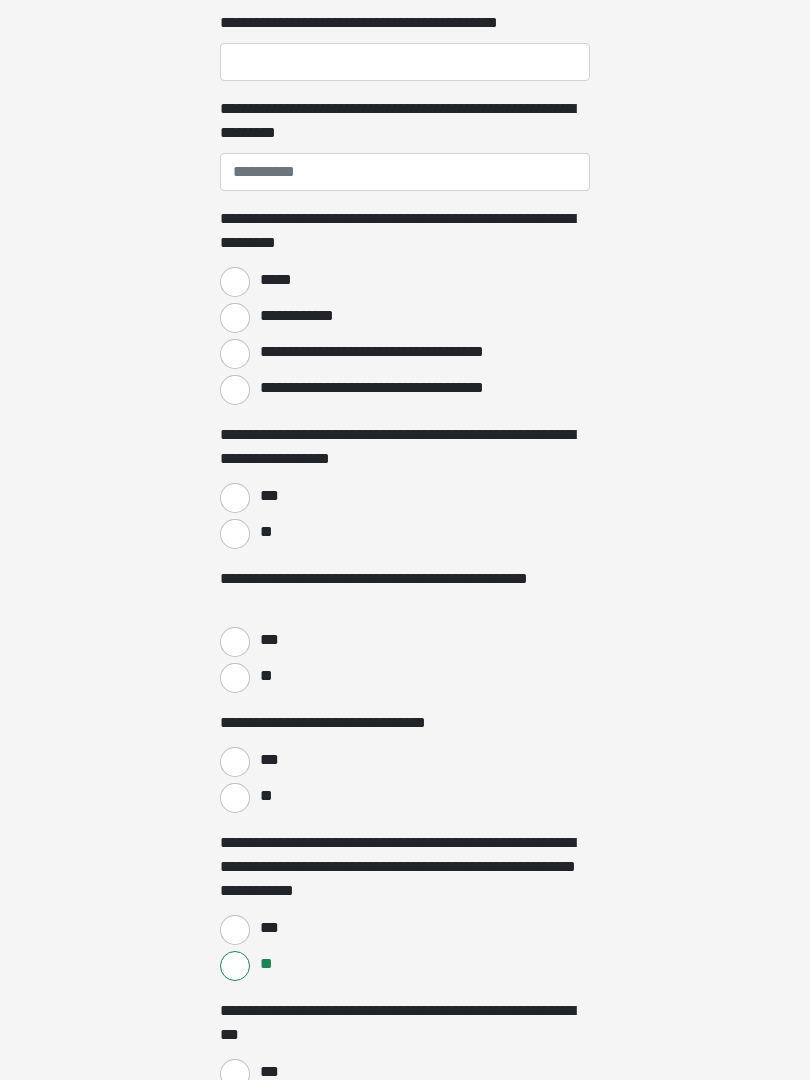 scroll, scrollTop: 1556, scrollLeft: 0, axis: vertical 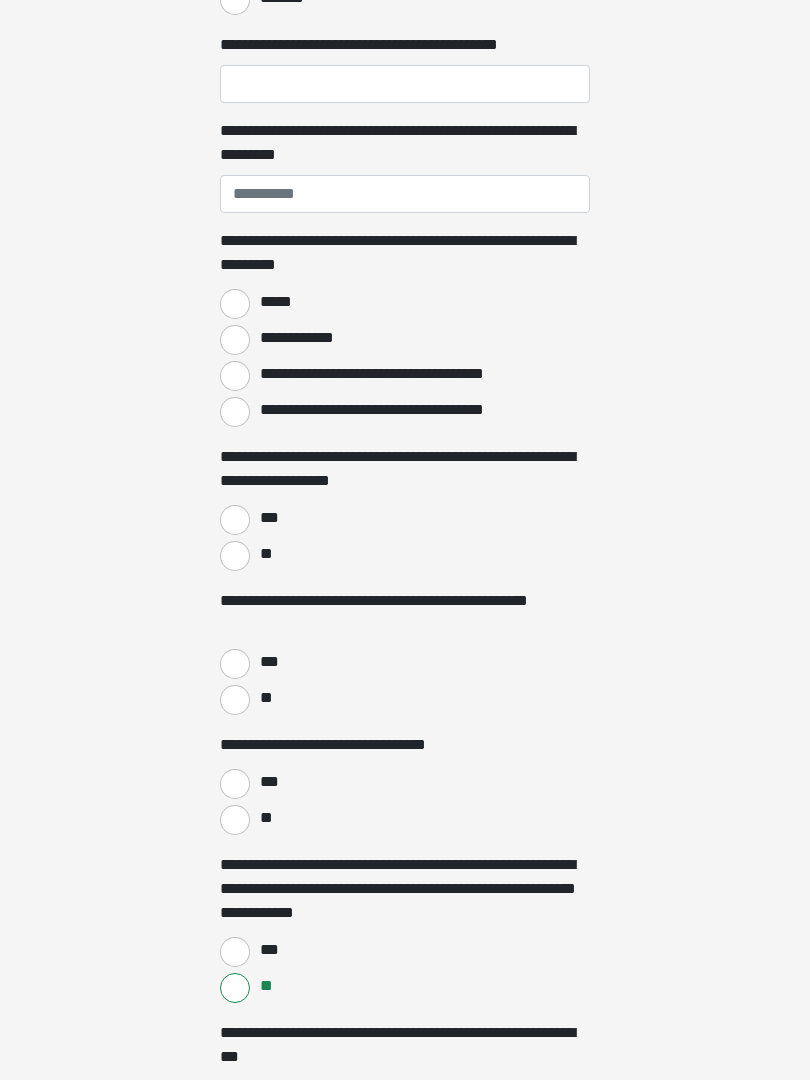click on "**" at bounding box center (235, 701) 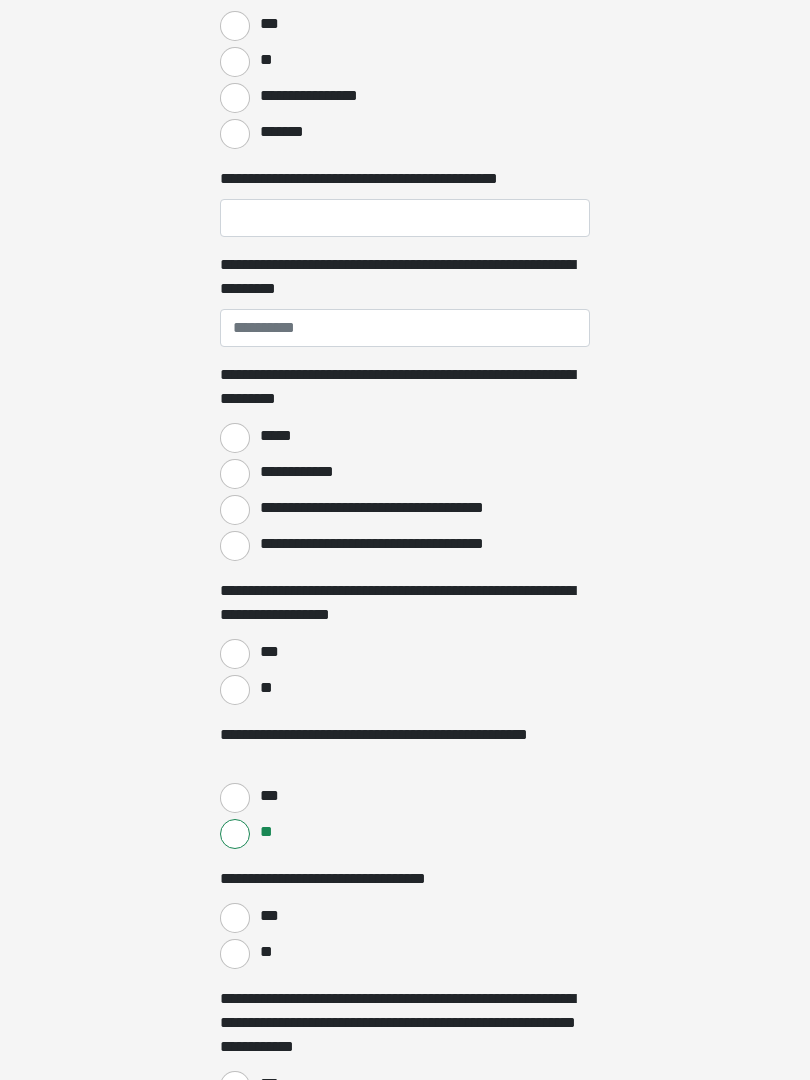 scroll, scrollTop: 1404, scrollLeft: 0, axis: vertical 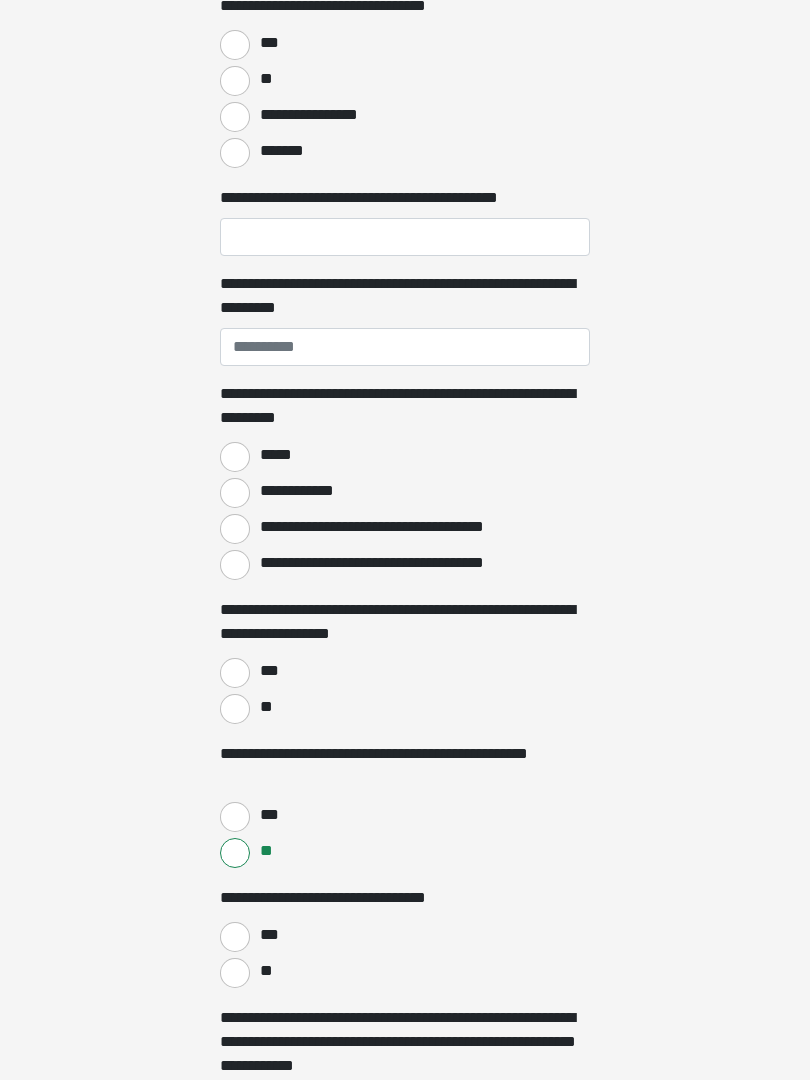 click on "**" at bounding box center [235, 709] 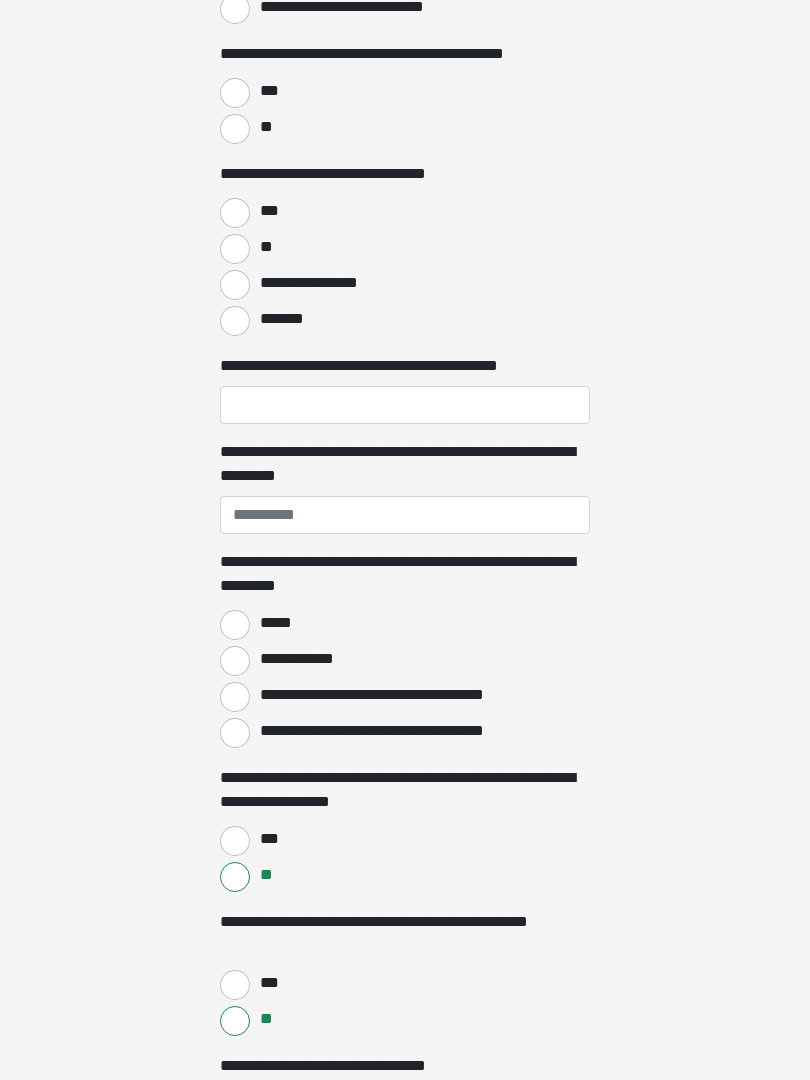 scroll, scrollTop: 1235, scrollLeft: 0, axis: vertical 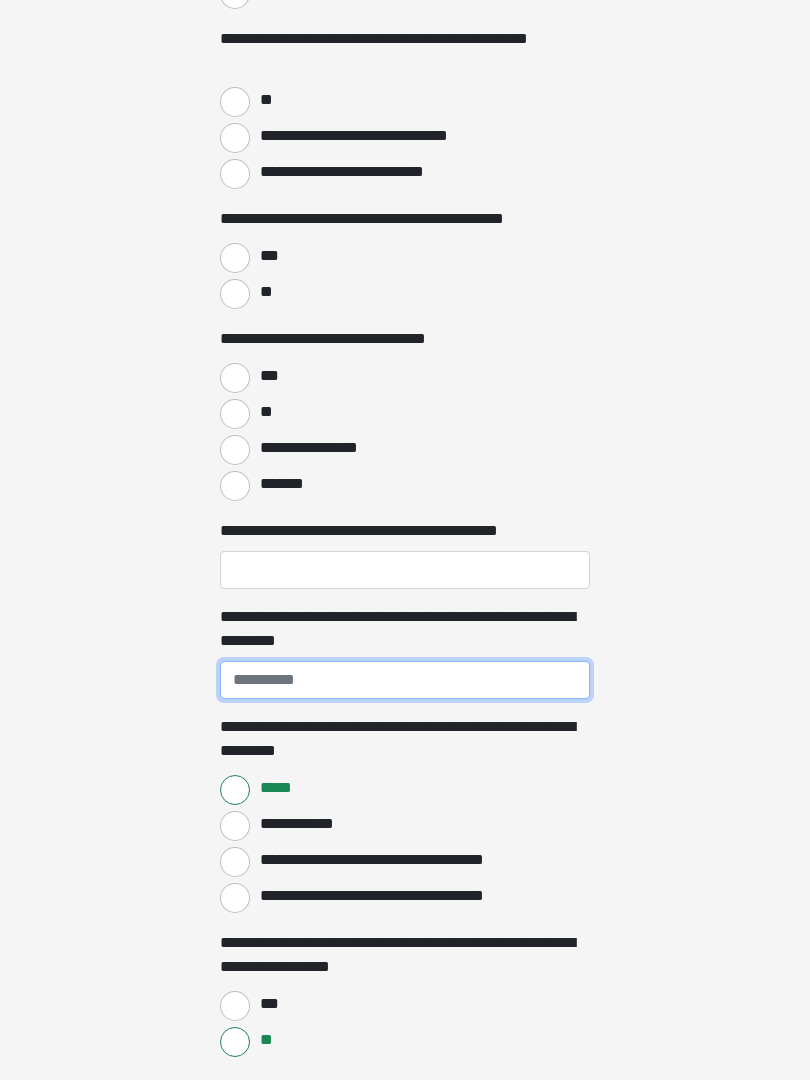 click on "**********" at bounding box center (405, 681) 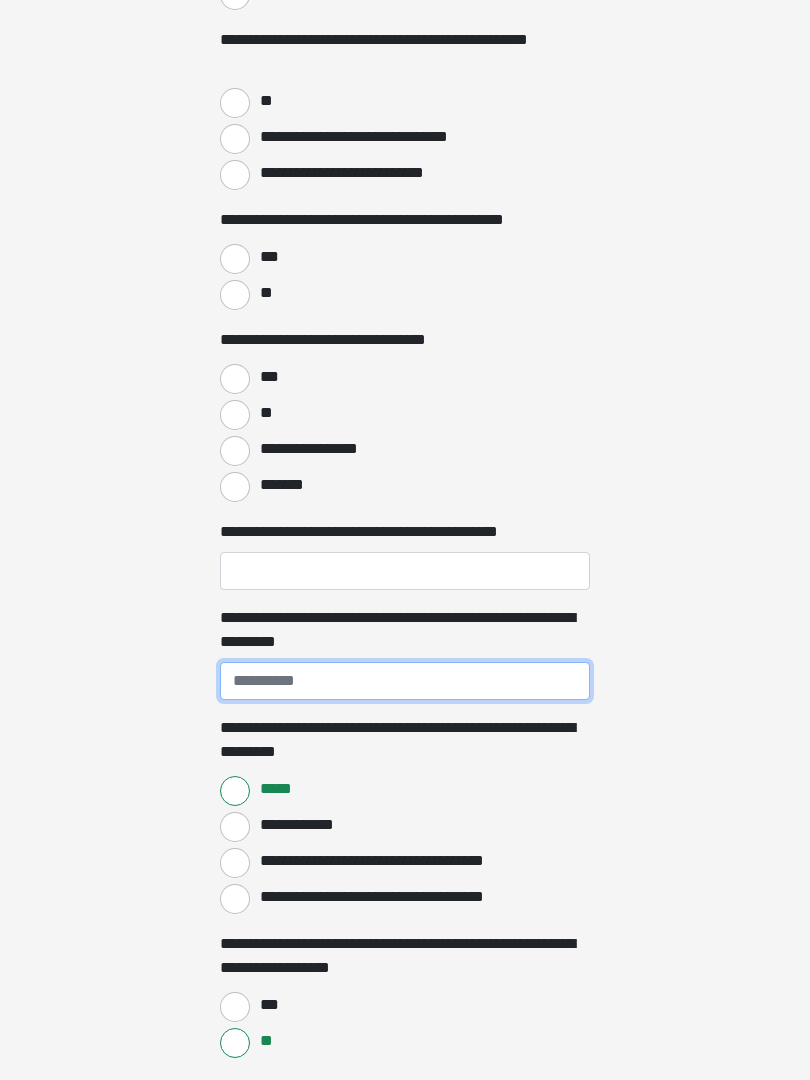 type on "*" 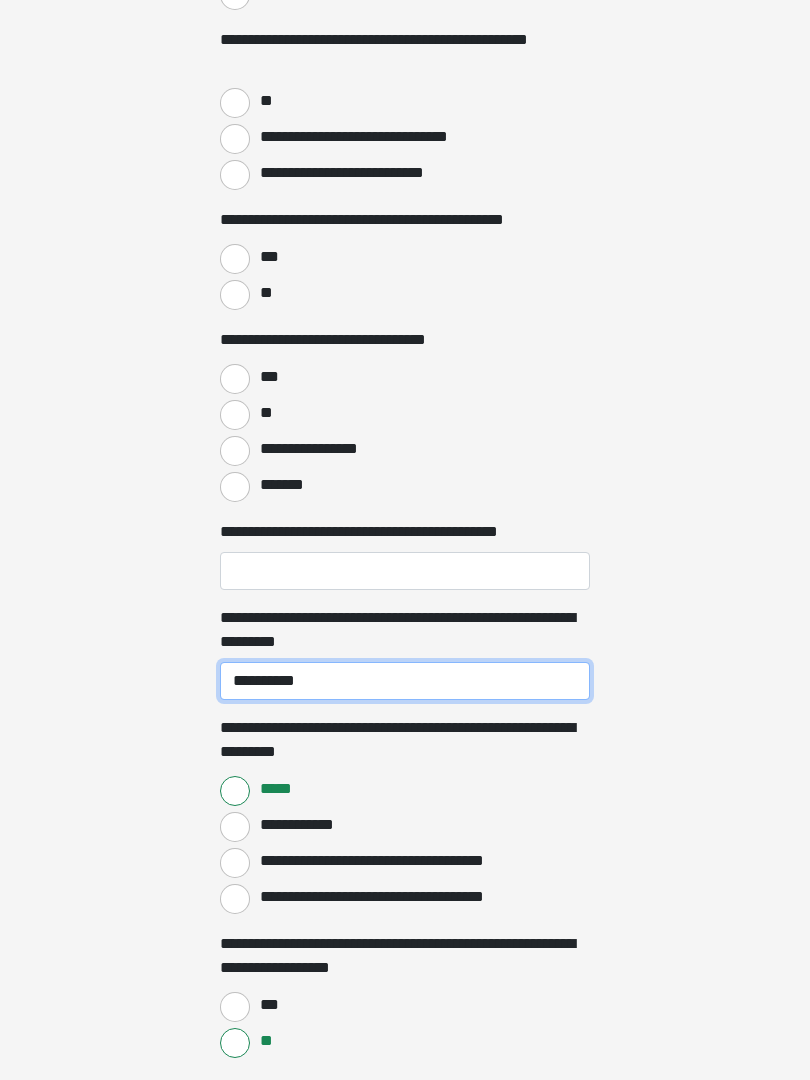 type on "**********" 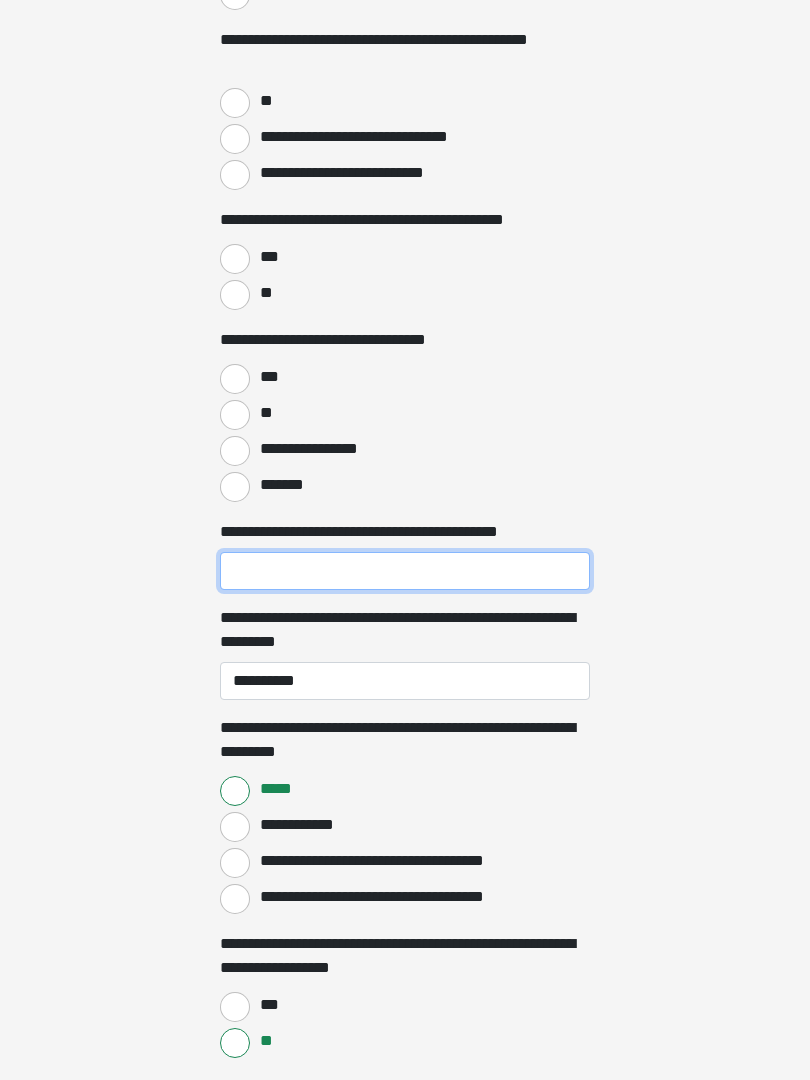 click on "**********" at bounding box center (405, 571) 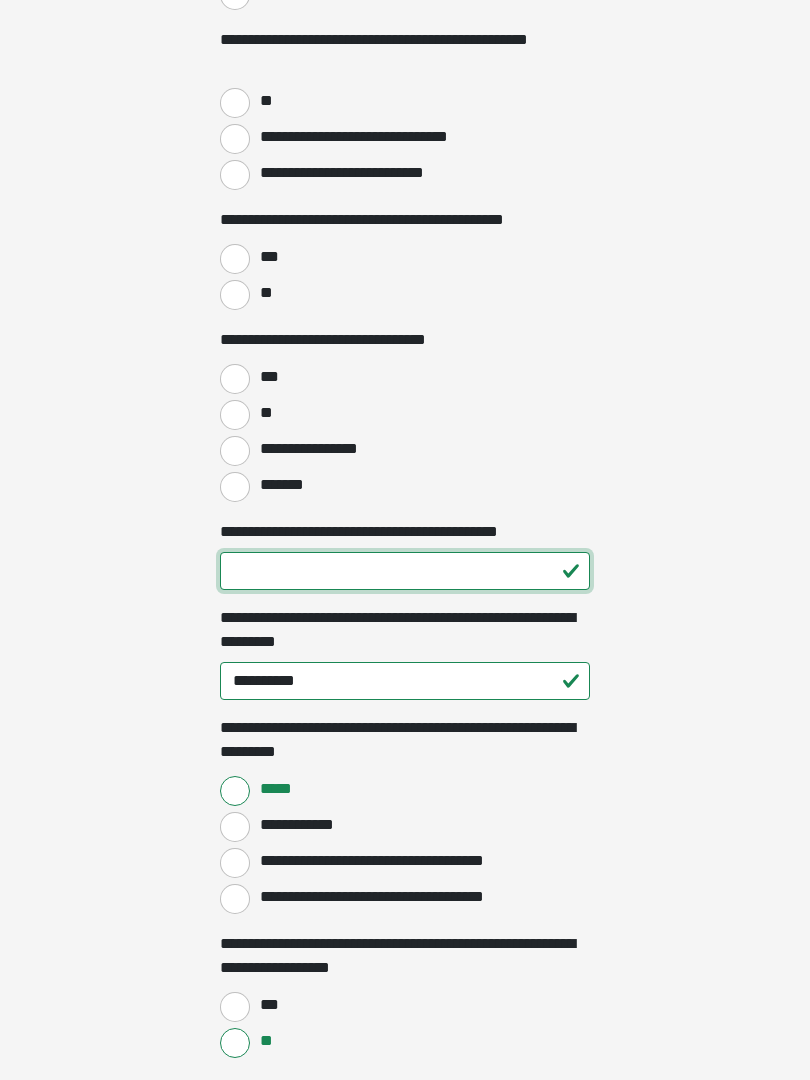 type on "**" 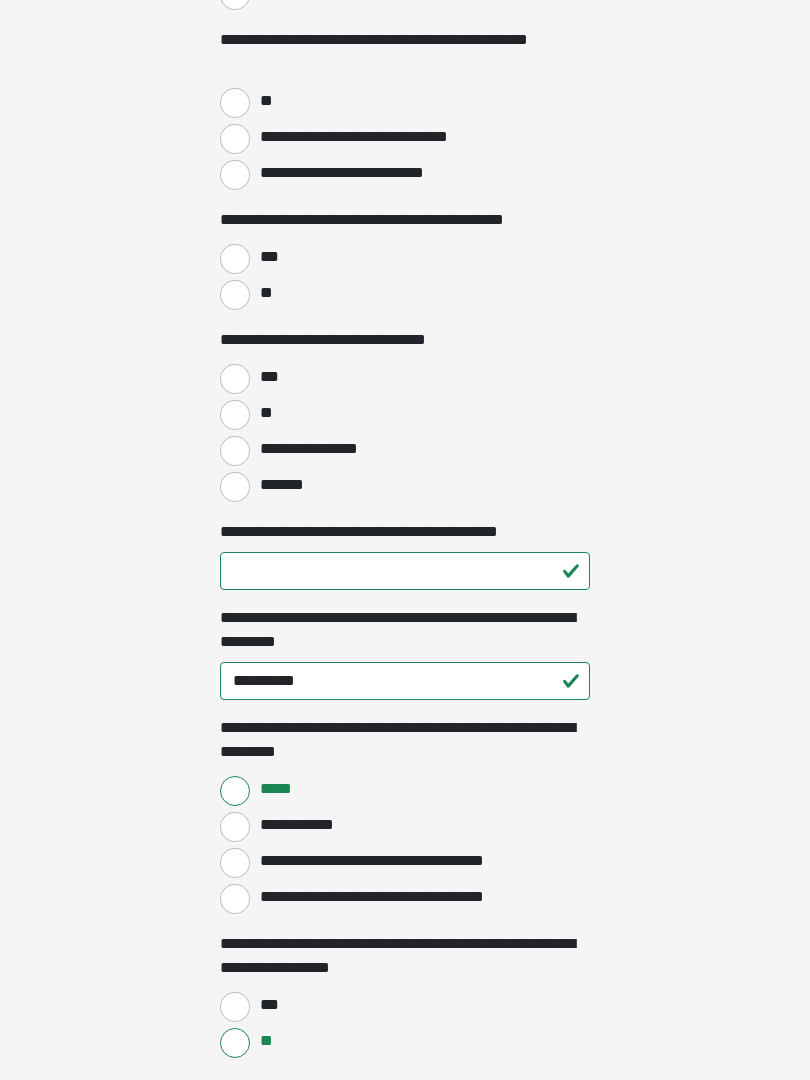 click on "***" at bounding box center [235, 379] 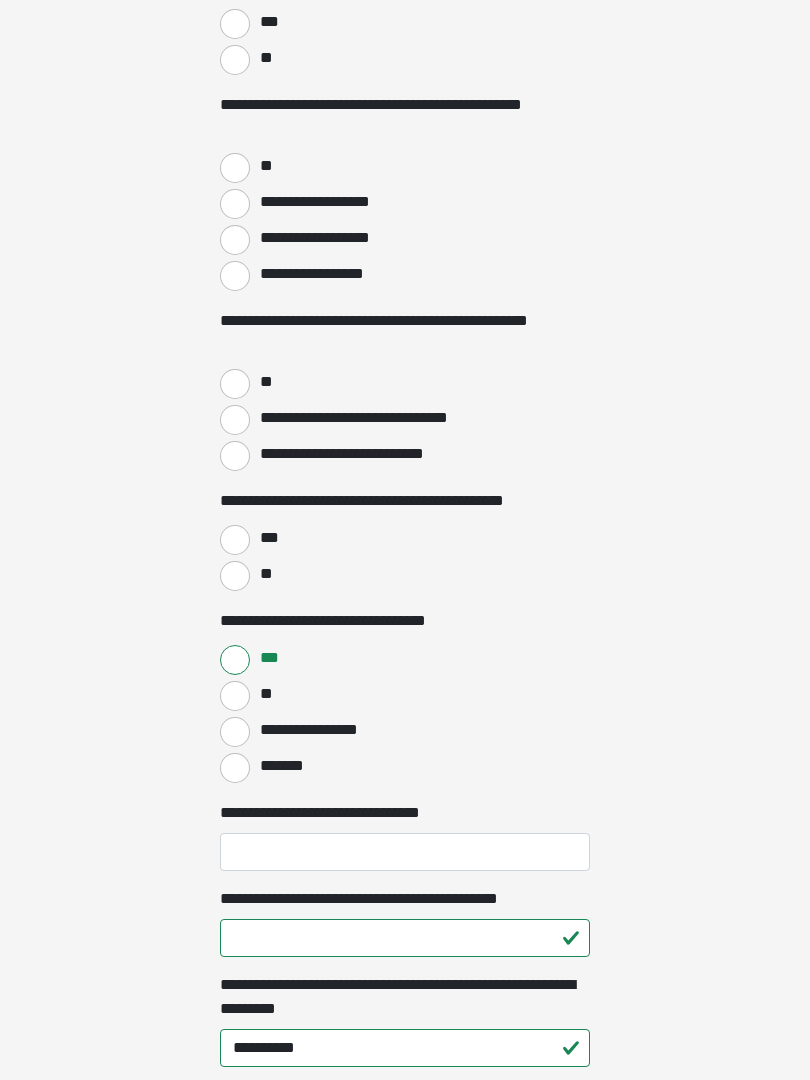 scroll, scrollTop: 786, scrollLeft: 0, axis: vertical 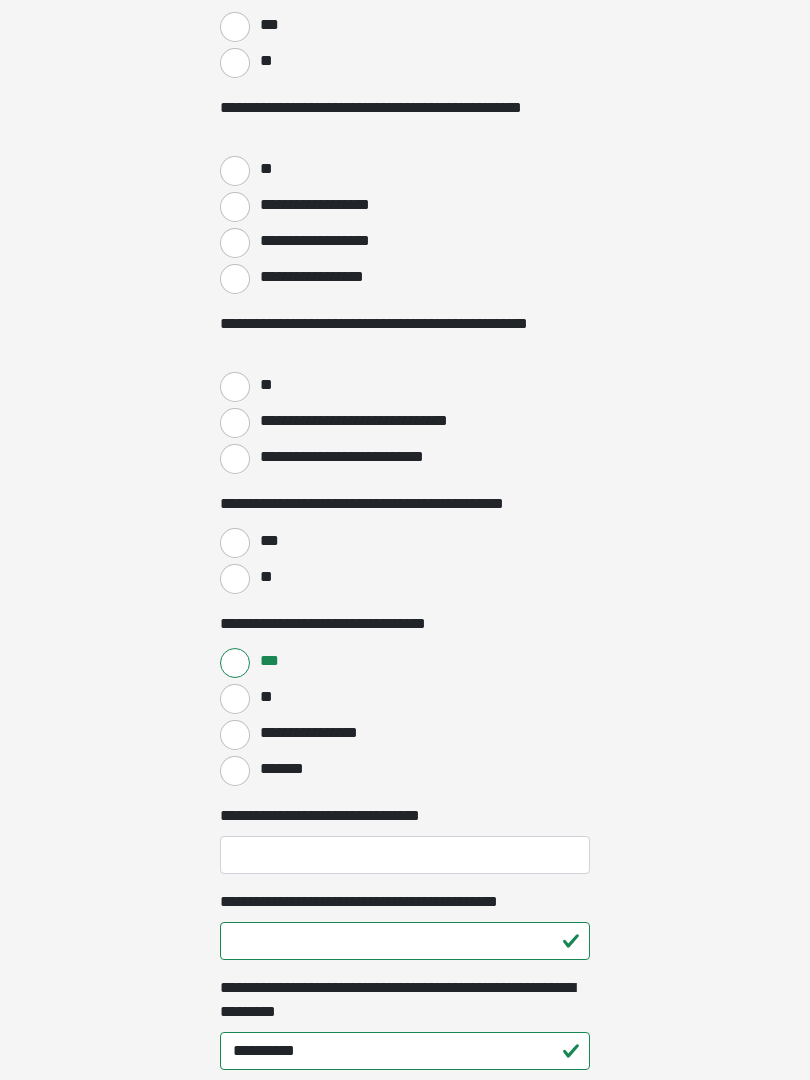click on "***" at bounding box center [235, 543] 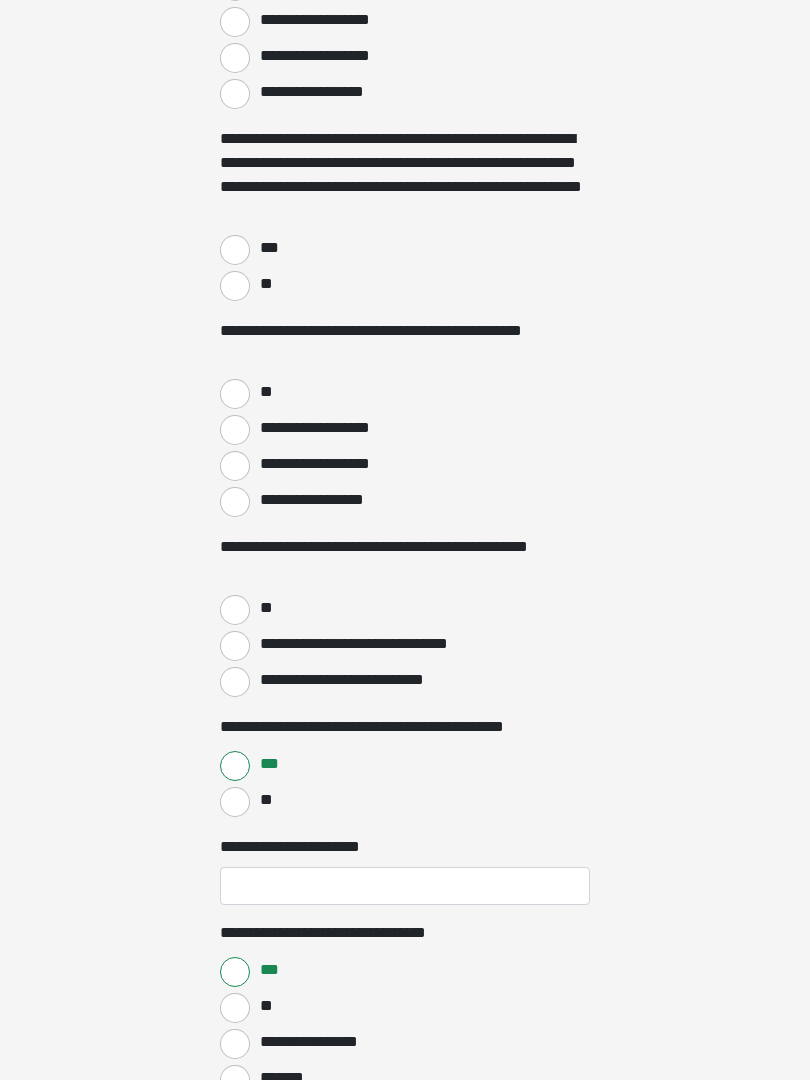scroll, scrollTop: 559, scrollLeft: 0, axis: vertical 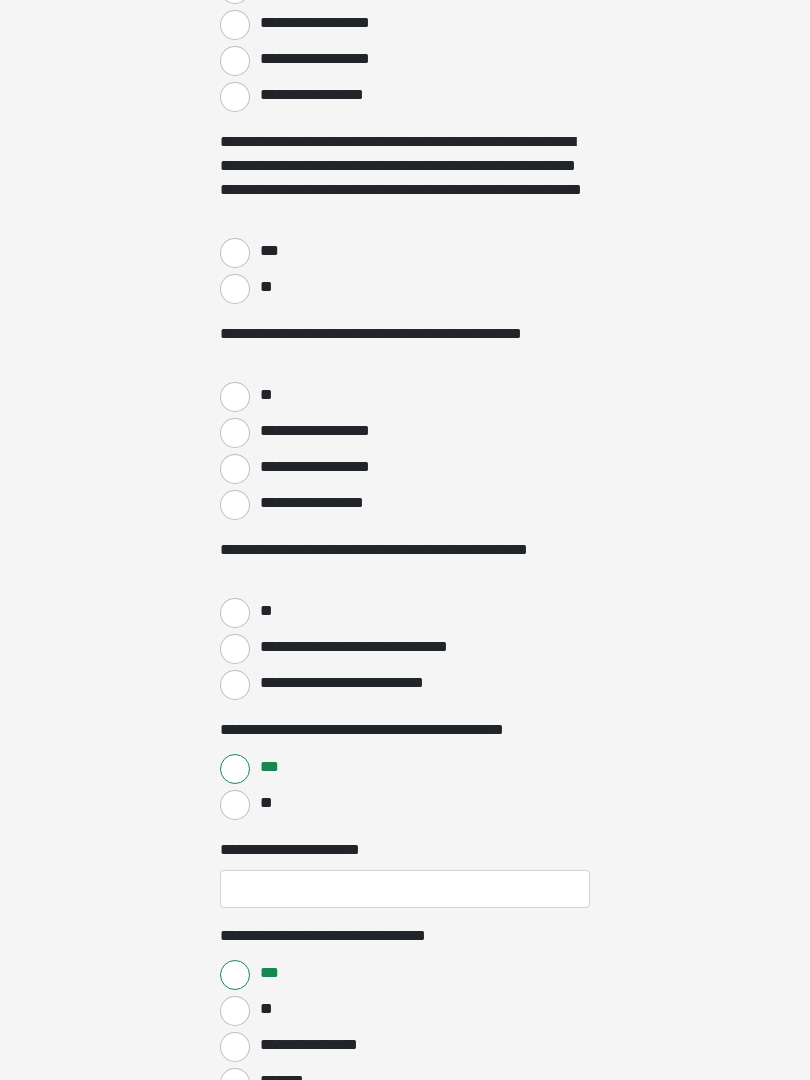 click on "**" at bounding box center (235, 614) 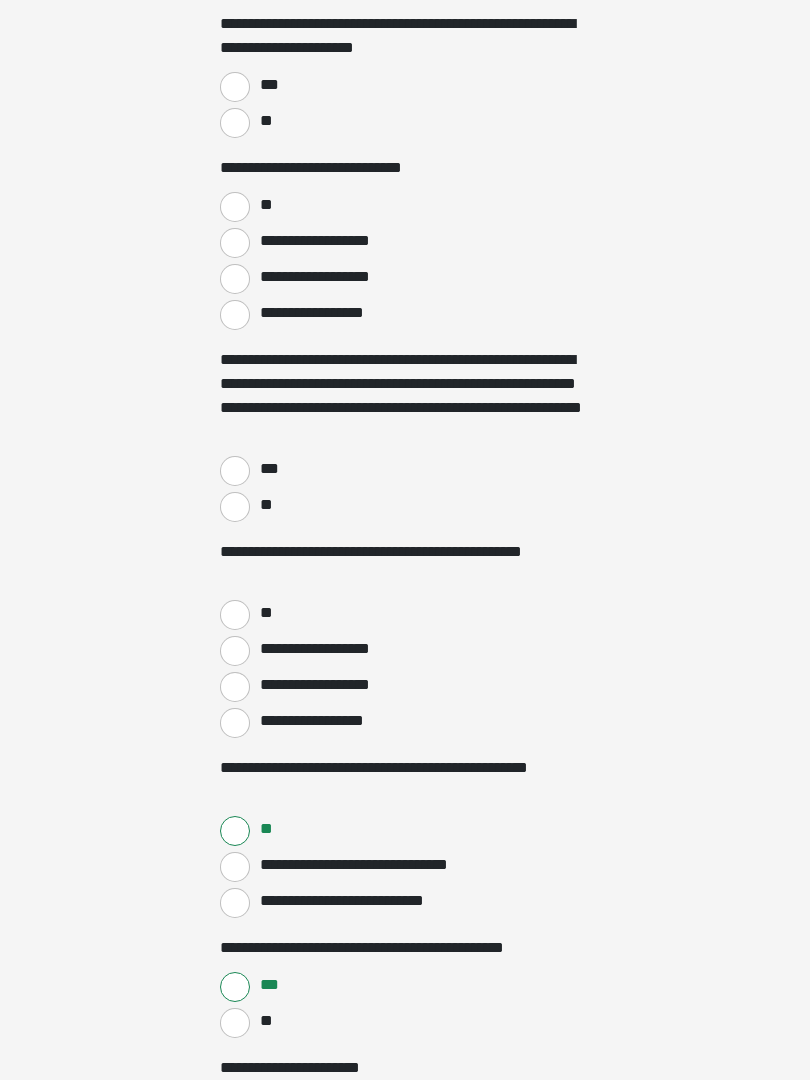 click on "**" at bounding box center [235, 616] 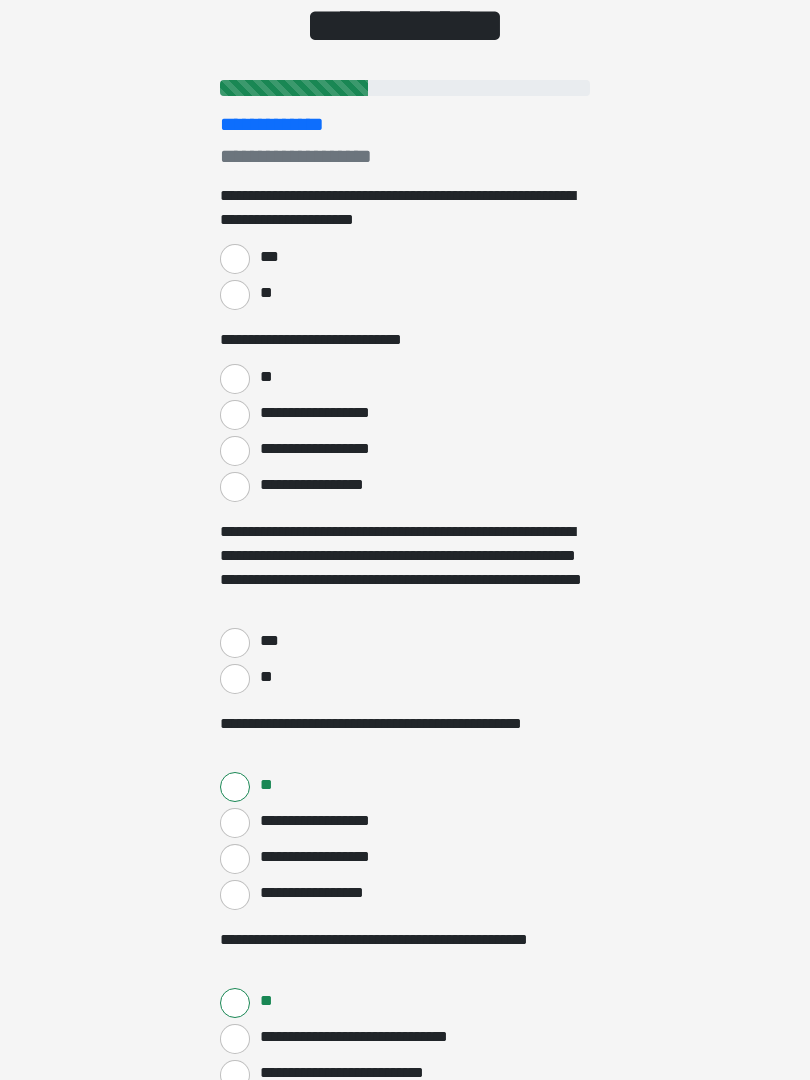 scroll, scrollTop: 168, scrollLeft: 0, axis: vertical 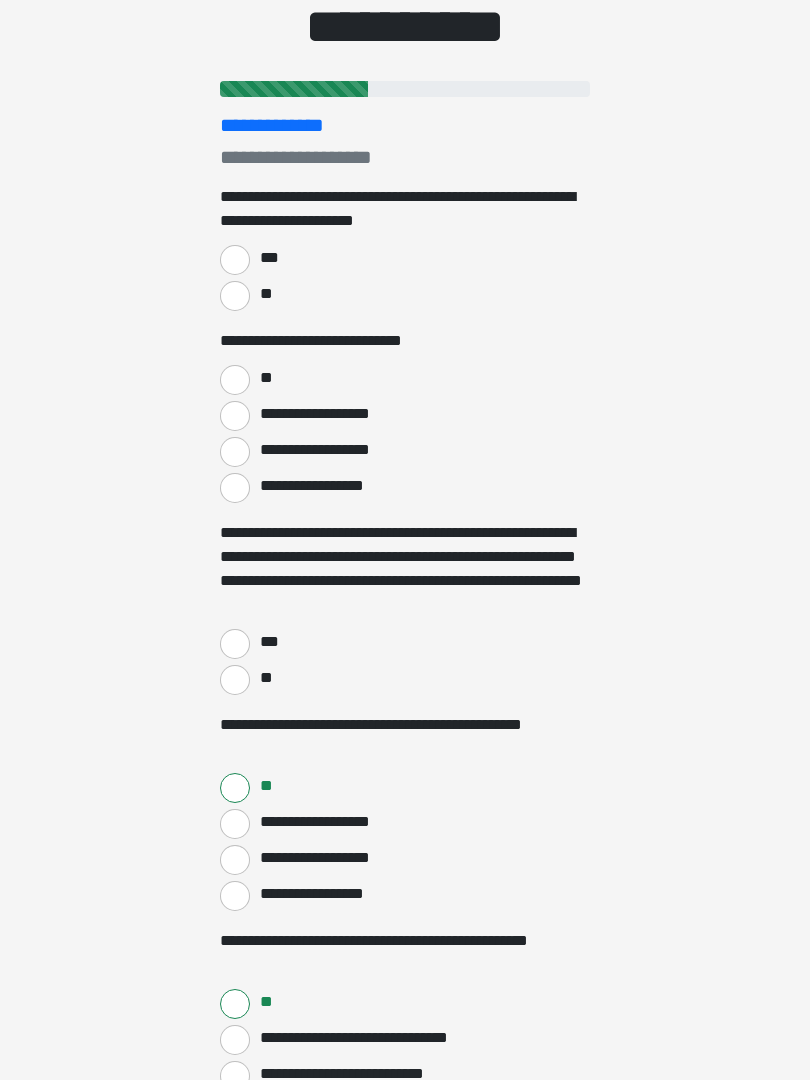 click on "***" at bounding box center (235, 645) 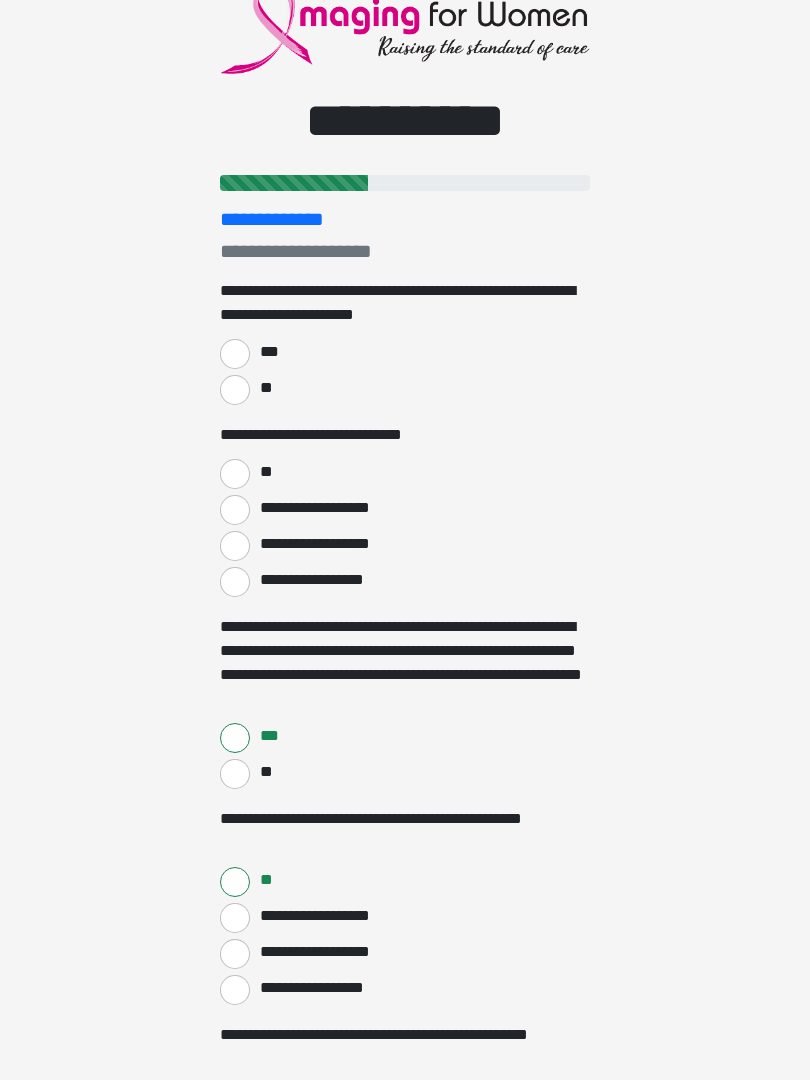 scroll, scrollTop: 0, scrollLeft: 0, axis: both 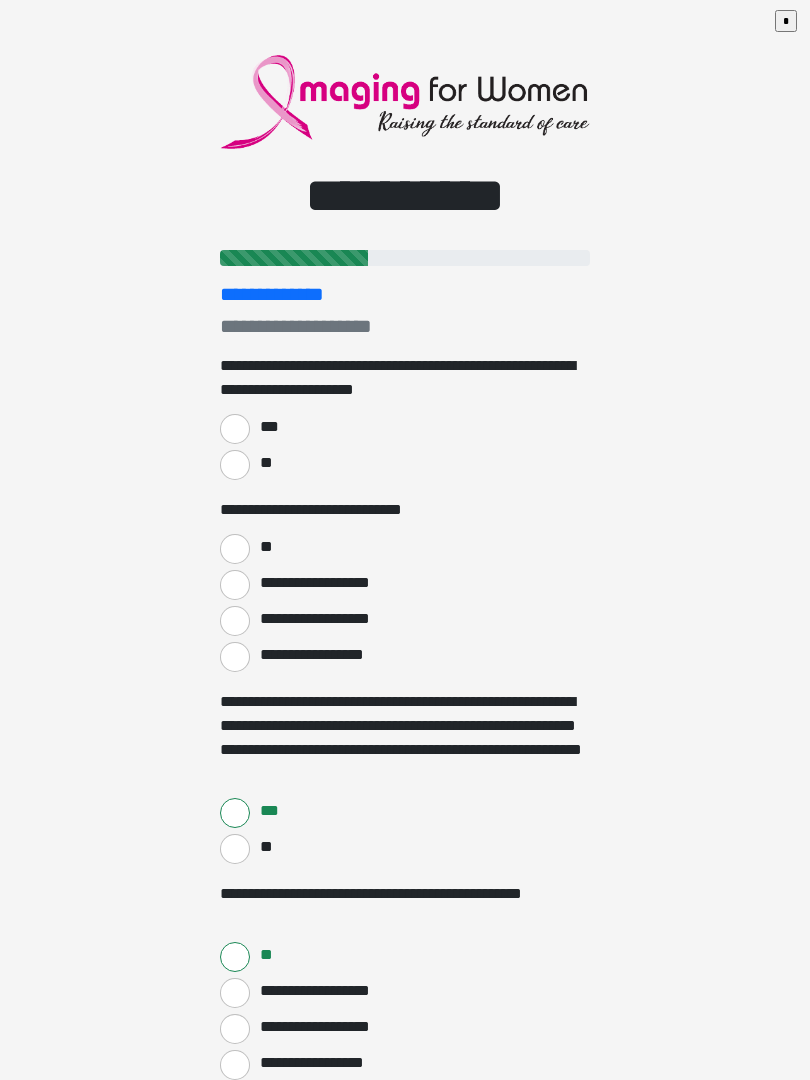 click on "**" at bounding box center [235, 549] 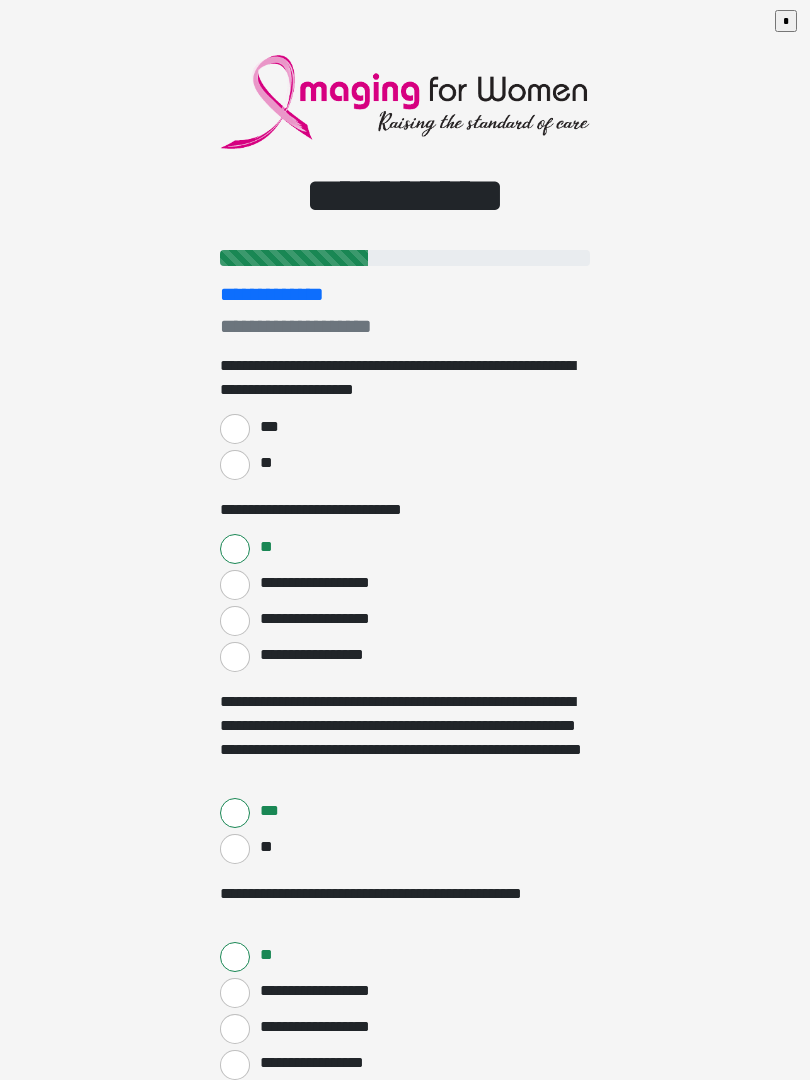 click on "***" at bounding box center [235, 429] 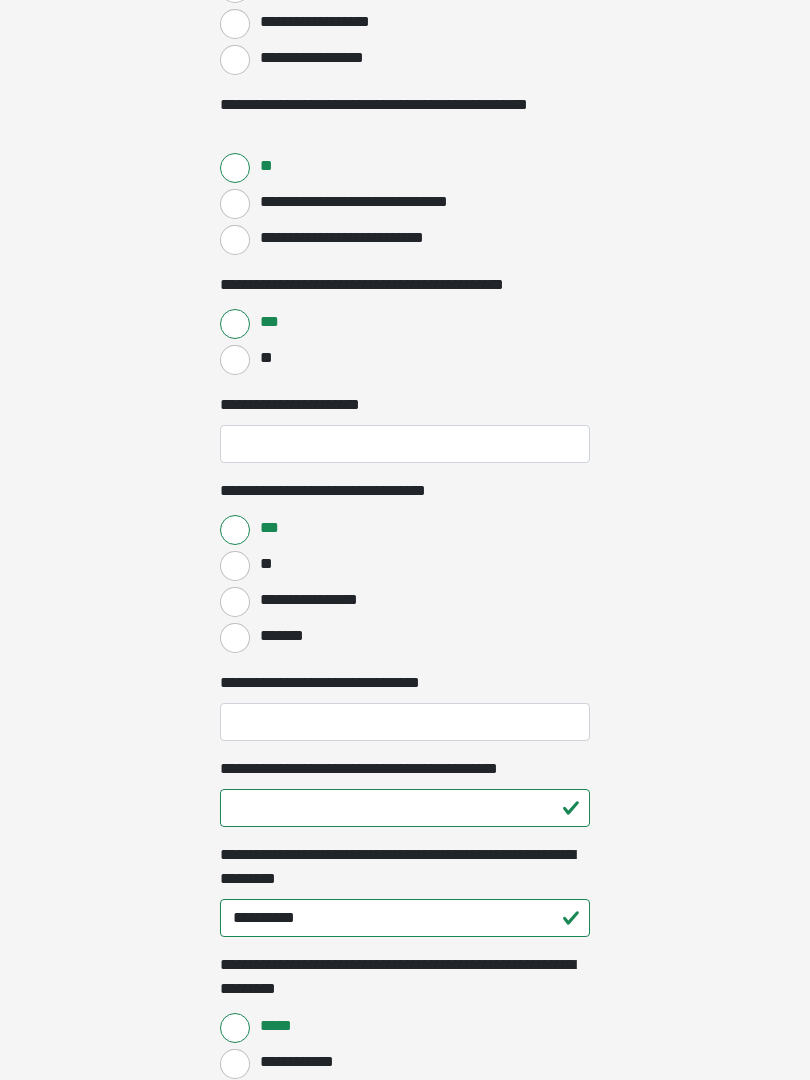 scroll, scrollTop: 1046, scrollLeft: 0, axis: vertical 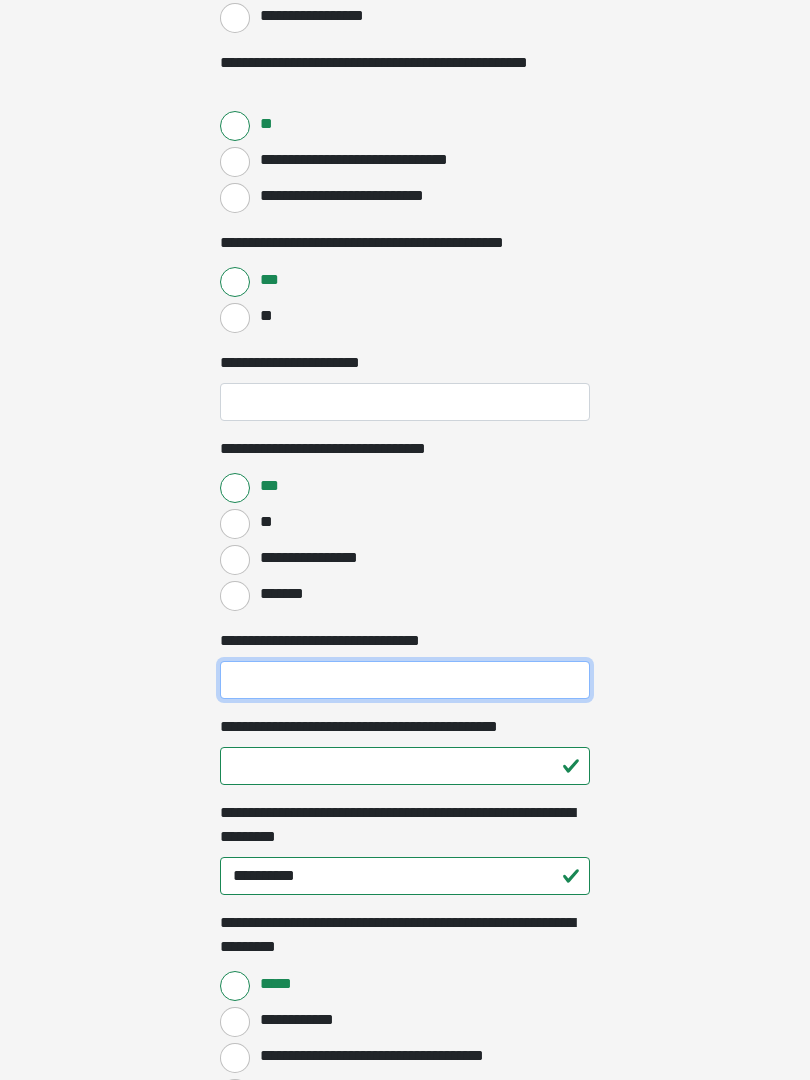 click on "**********" at bounding box center [405, 681] 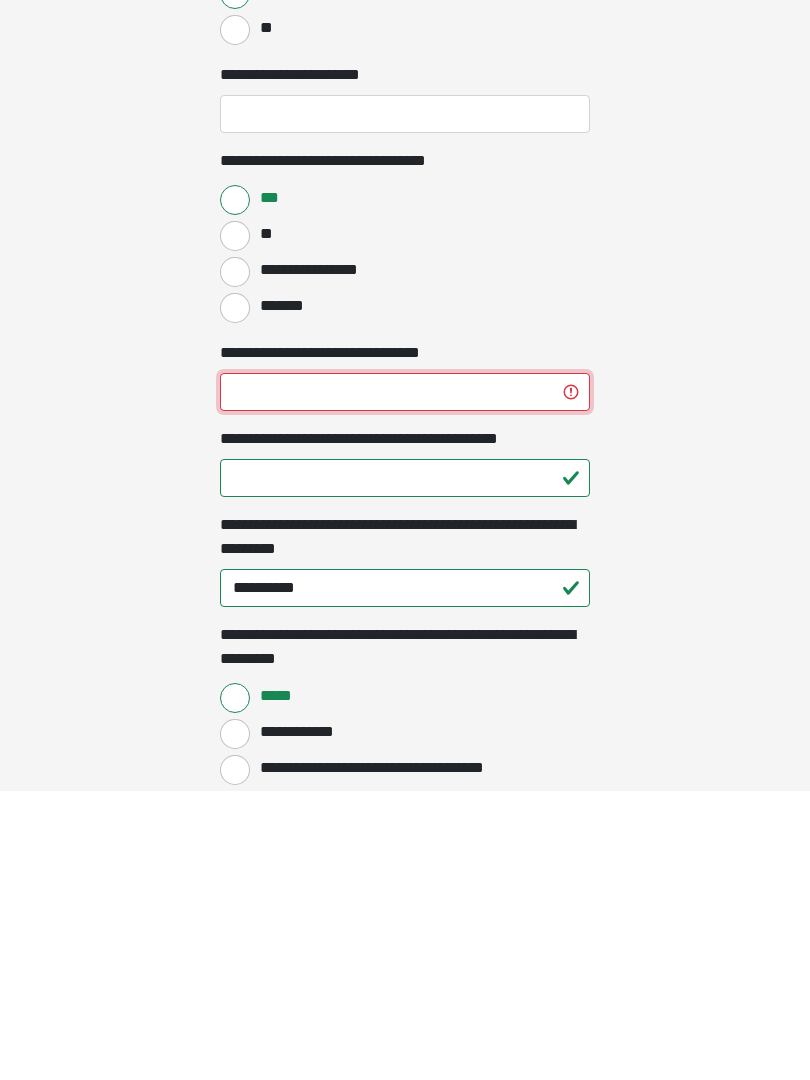 type on "**" 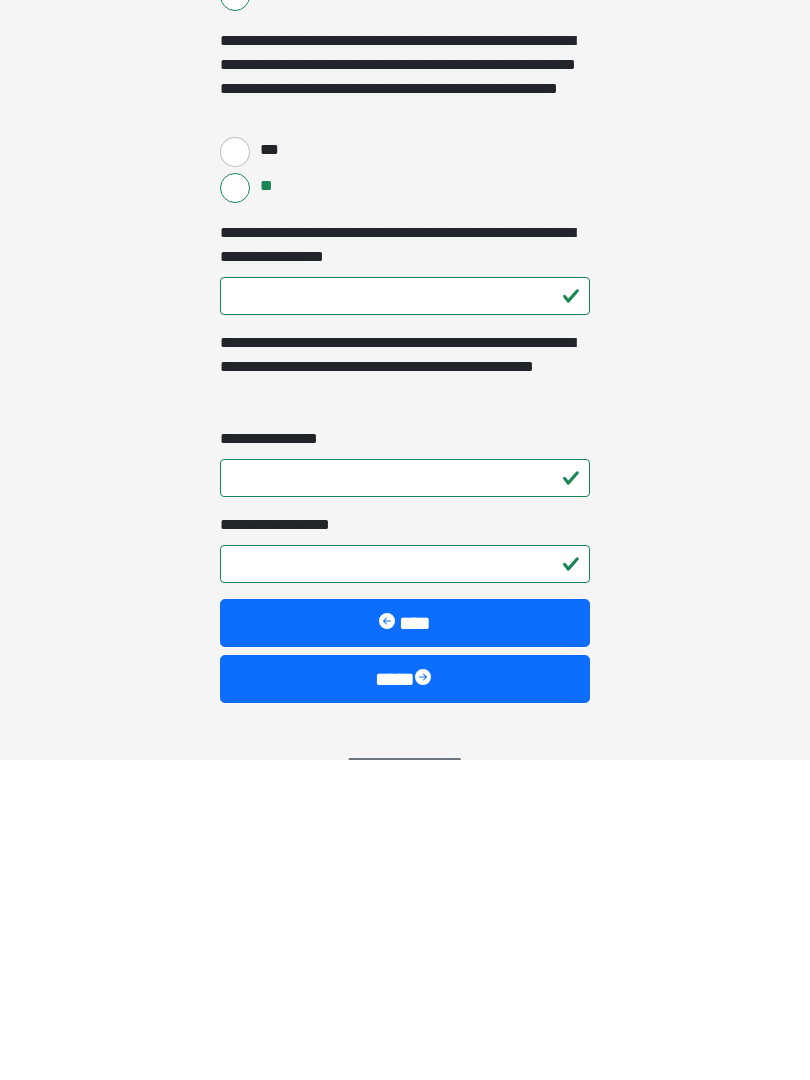scroll, scrollTop: 2591, scrollLeft: 0, axis: vertical 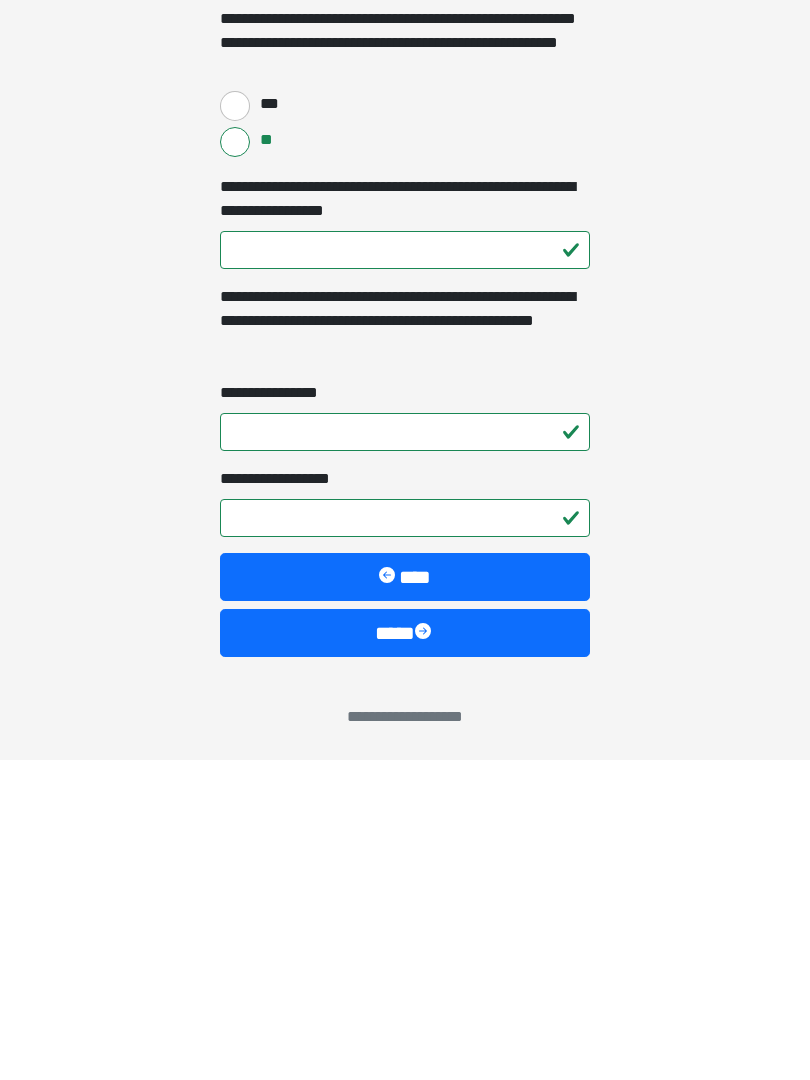 click at bounding box center (425, 953) 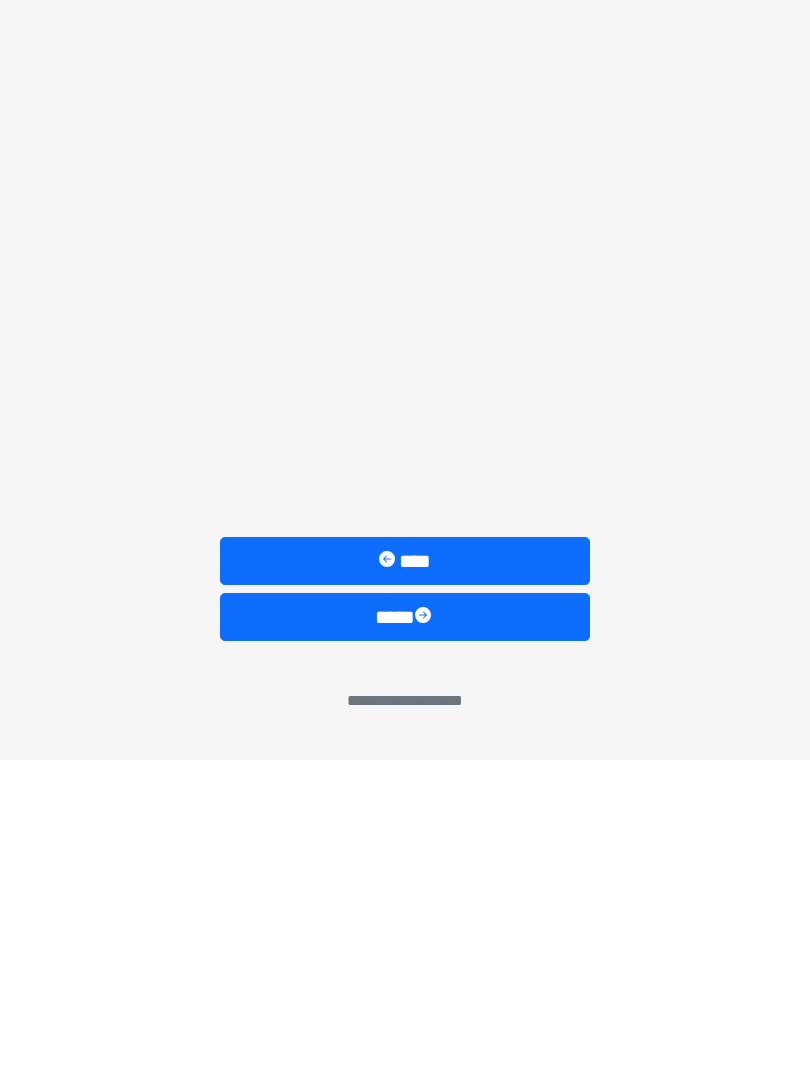 scroll, scrollTop: 0, scrollLeft: 0, axis: both 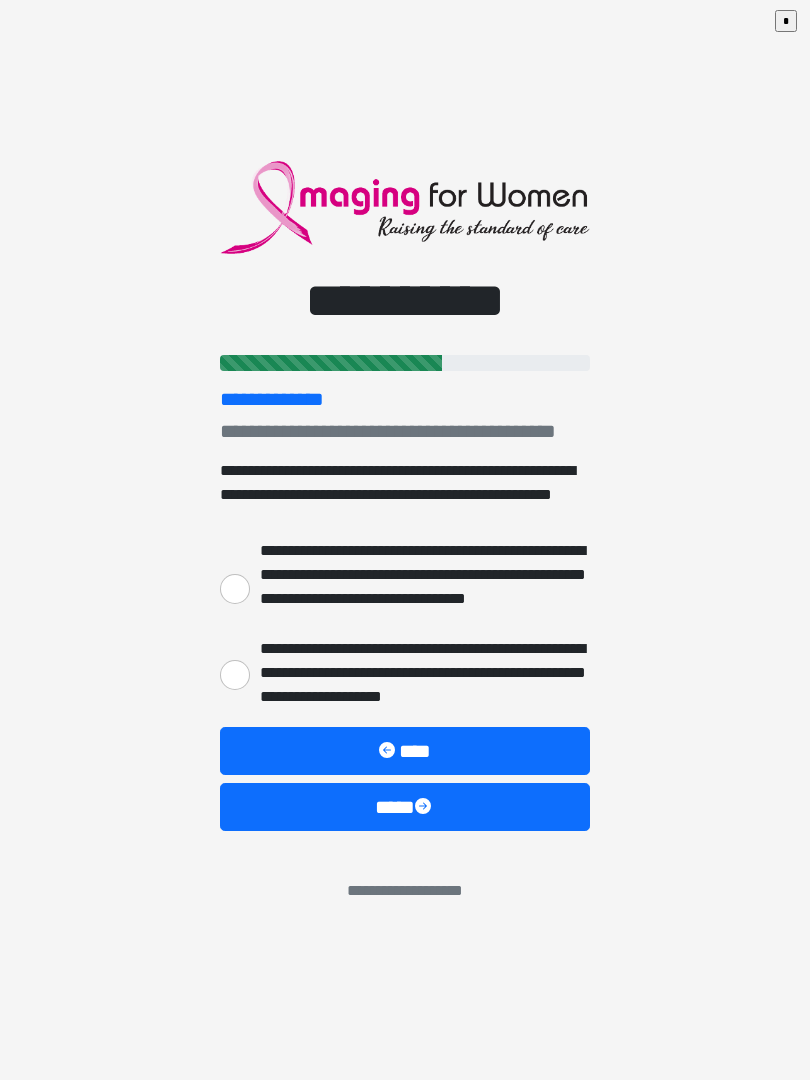 click on "**********" at bounding box center [420, 673] 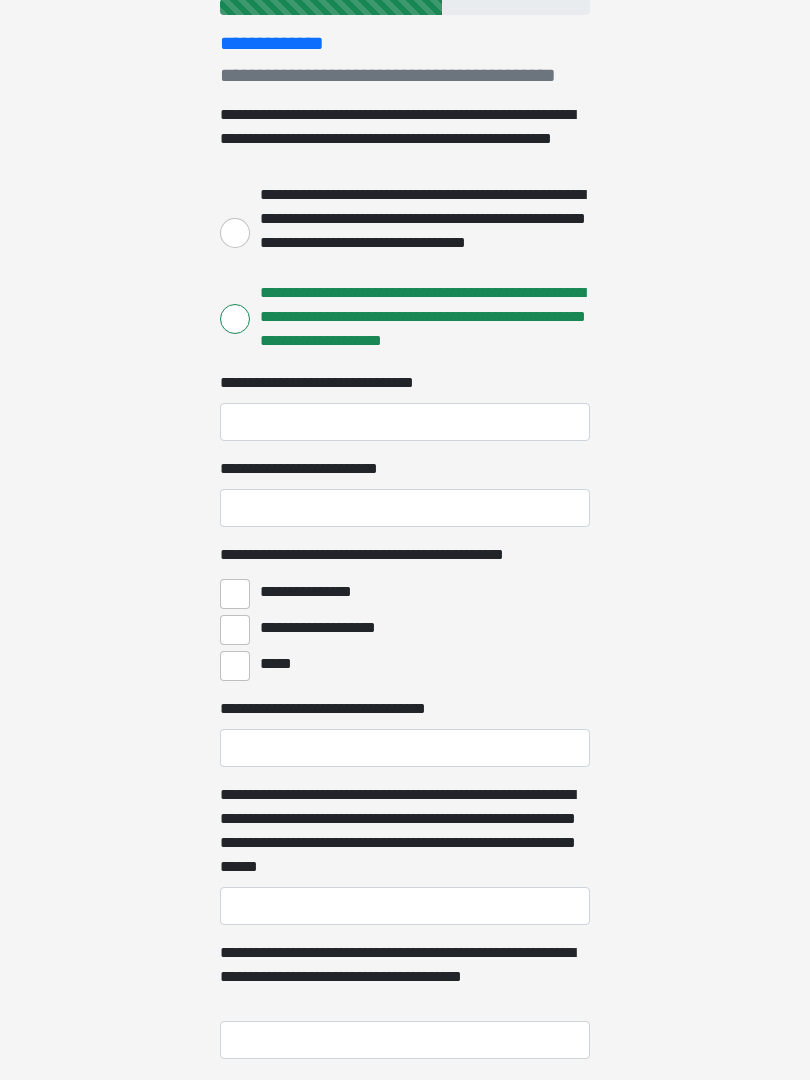 scroll, scrollTop: 223, scrollLeft: 0, axis: vertical 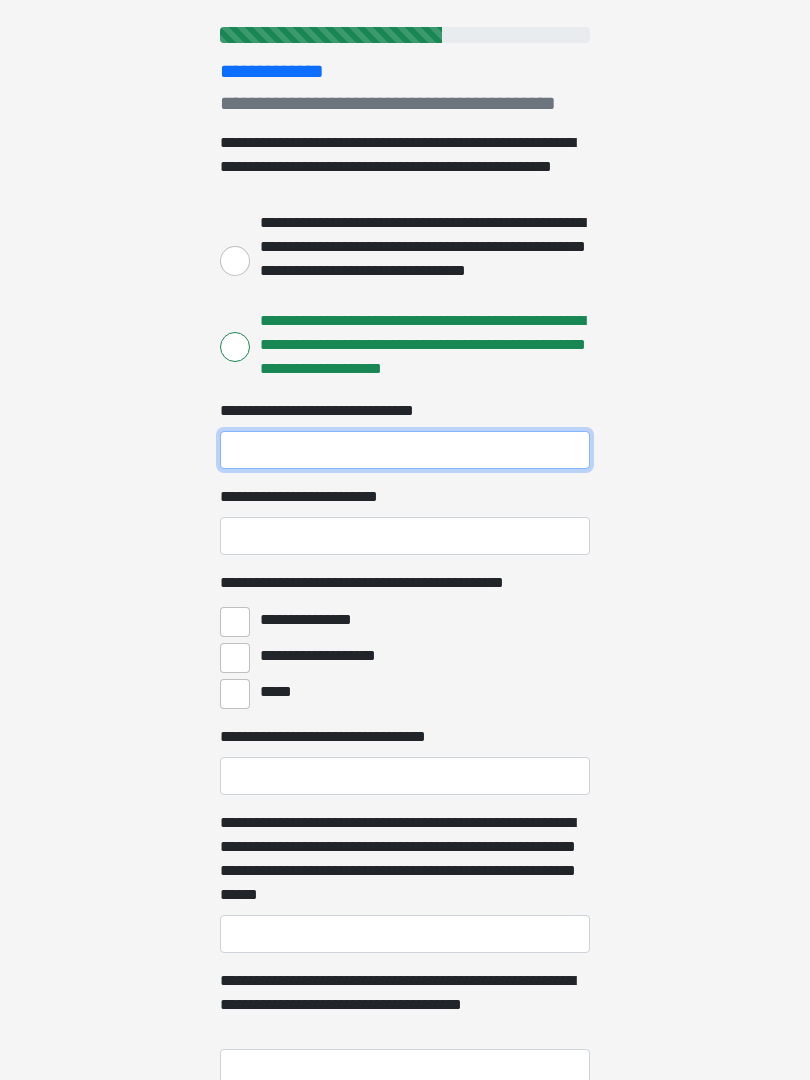click on "**********" at bounding box center (405, 450) 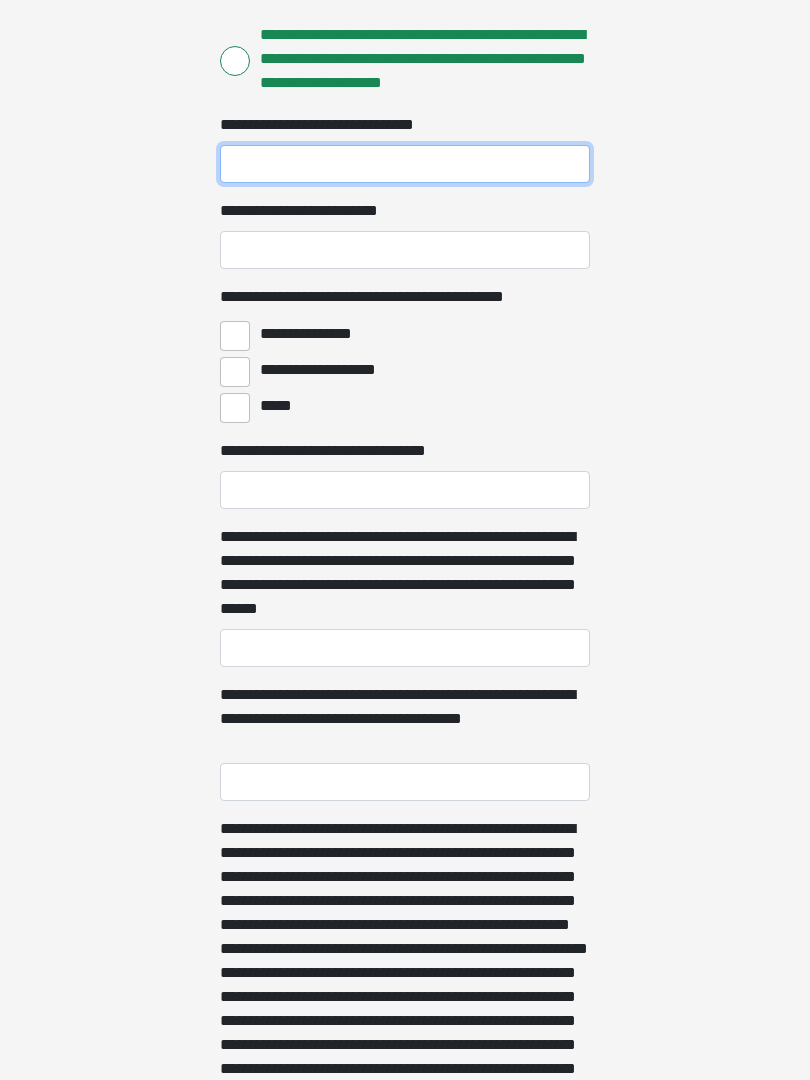 scroll, scrollTop: 498, scrollLeft: 0, axis: vertical 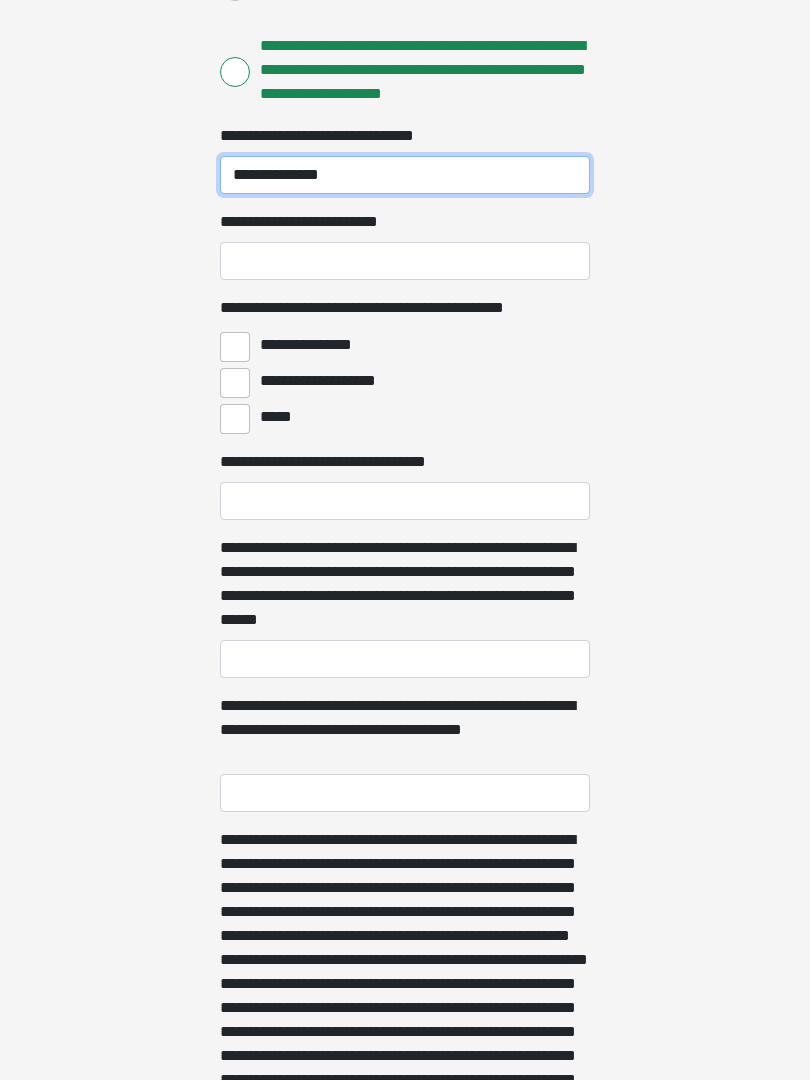 type on "**********" 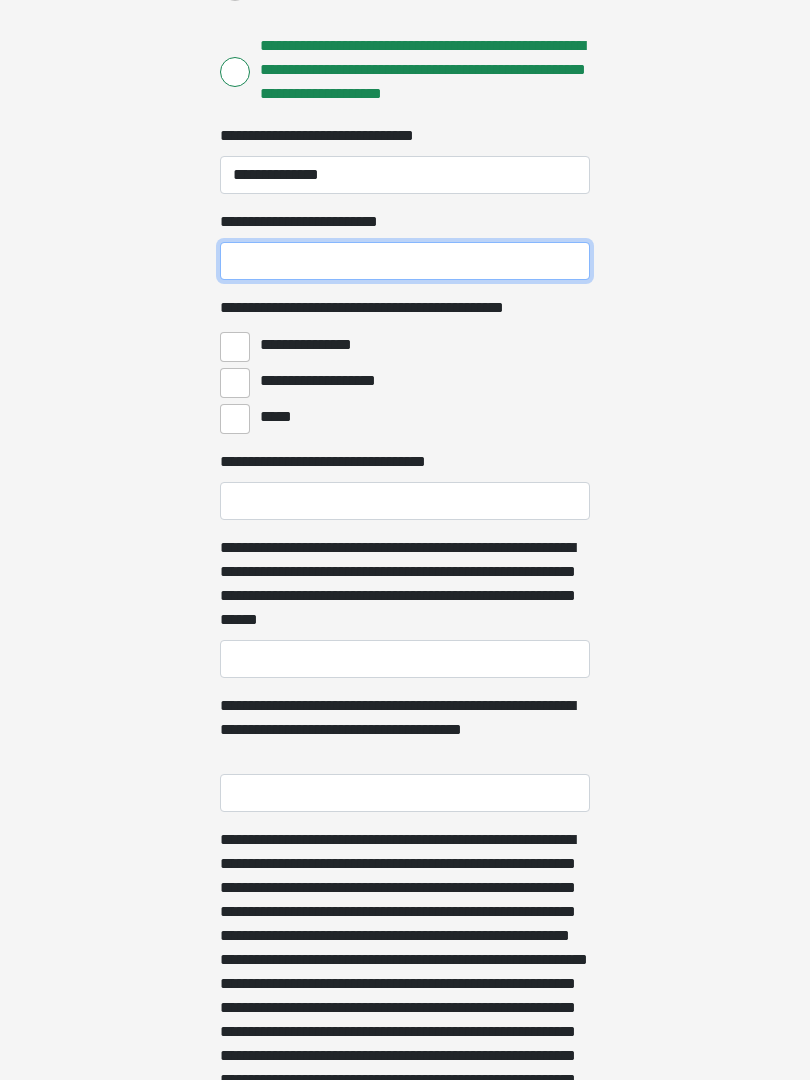 click on "**********" at bounding box center [405, 261] 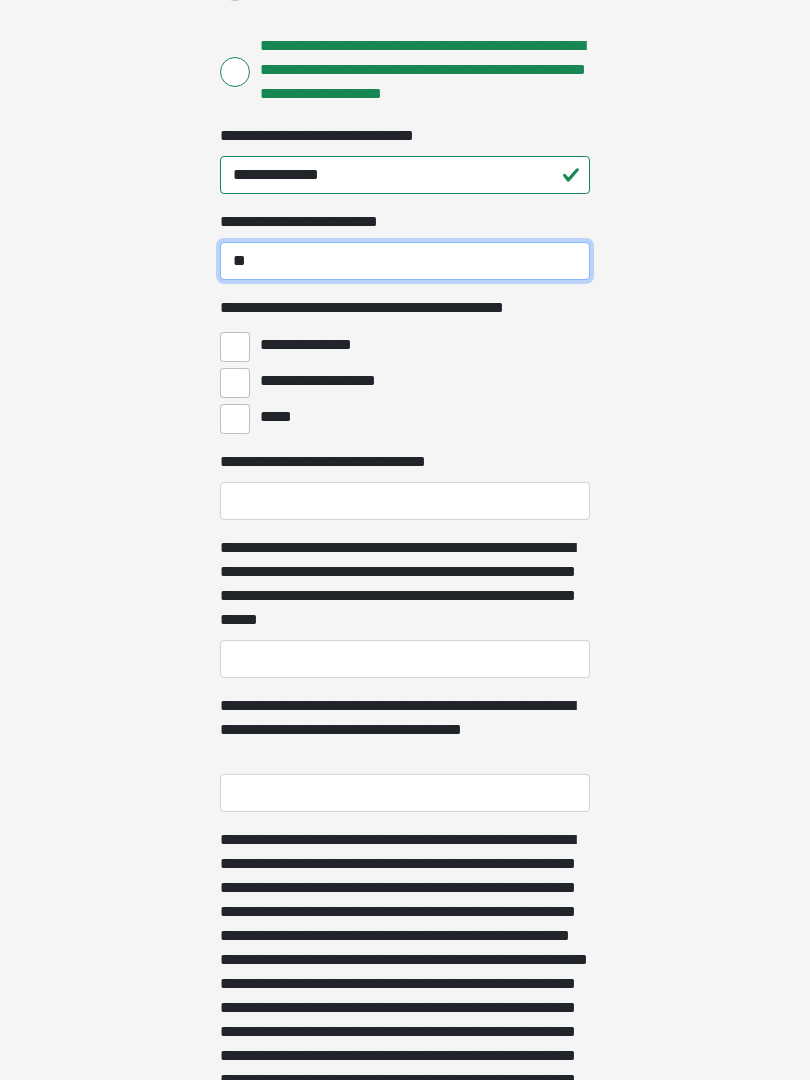 type on "*" 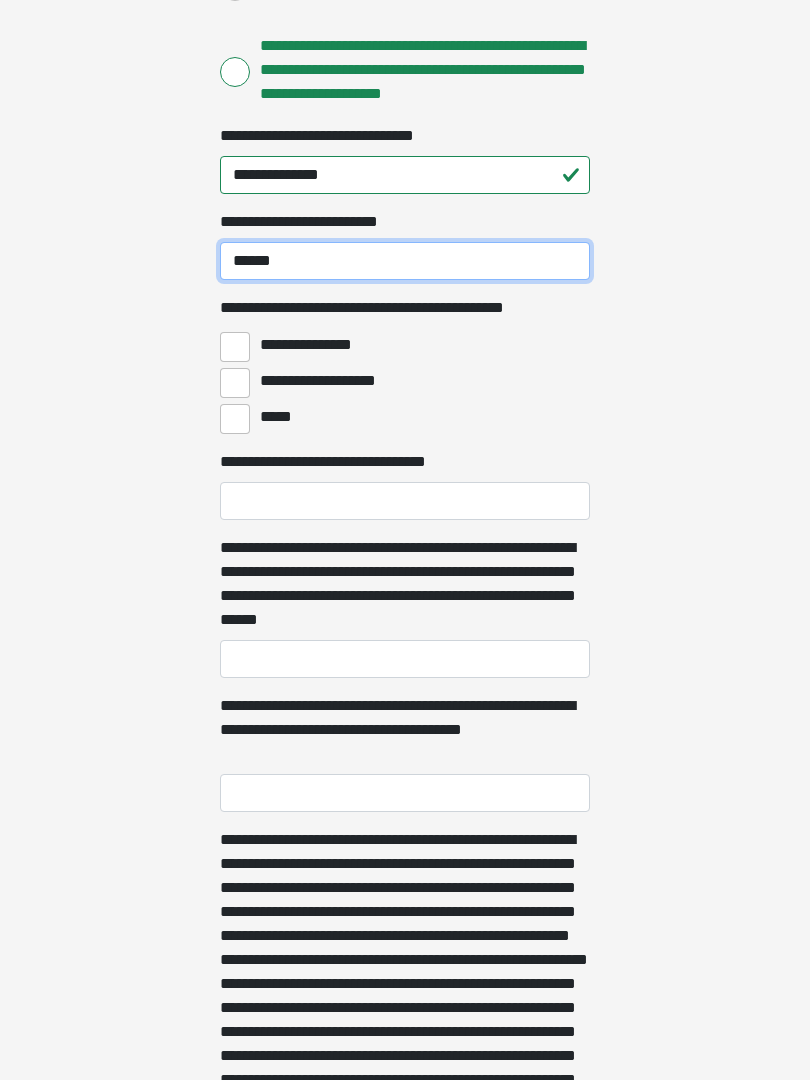 type on "******" 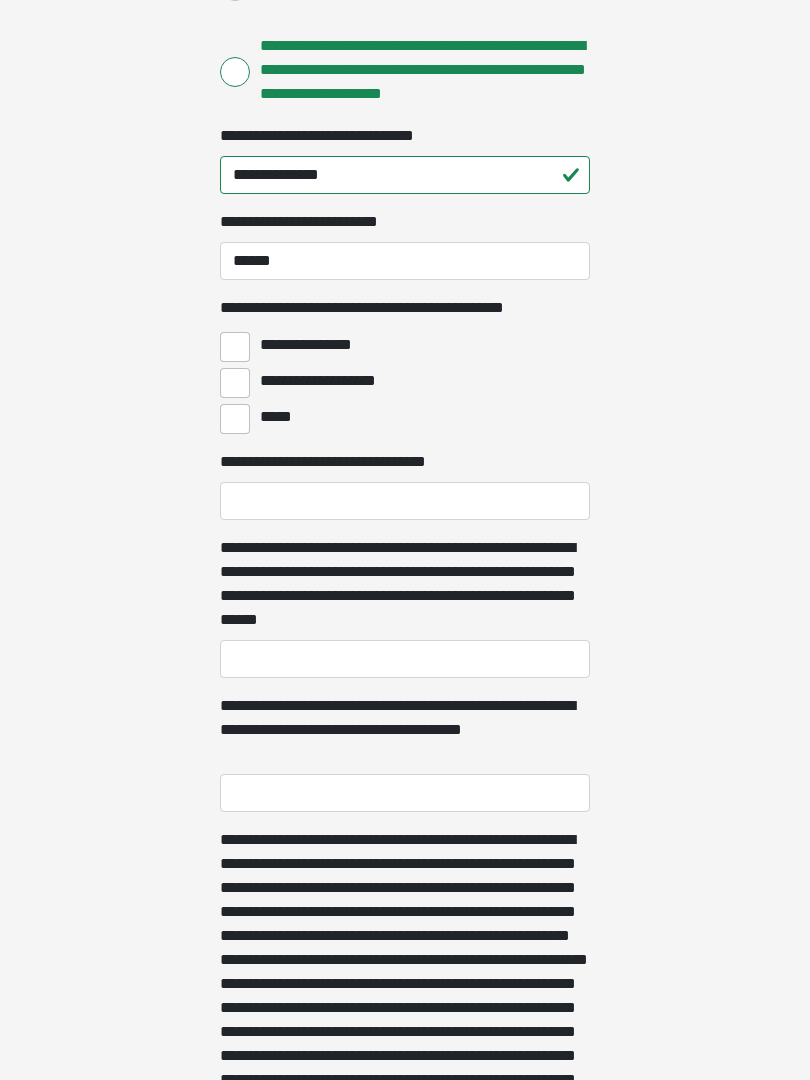 click on "**********" at bounding box center [235, 347] 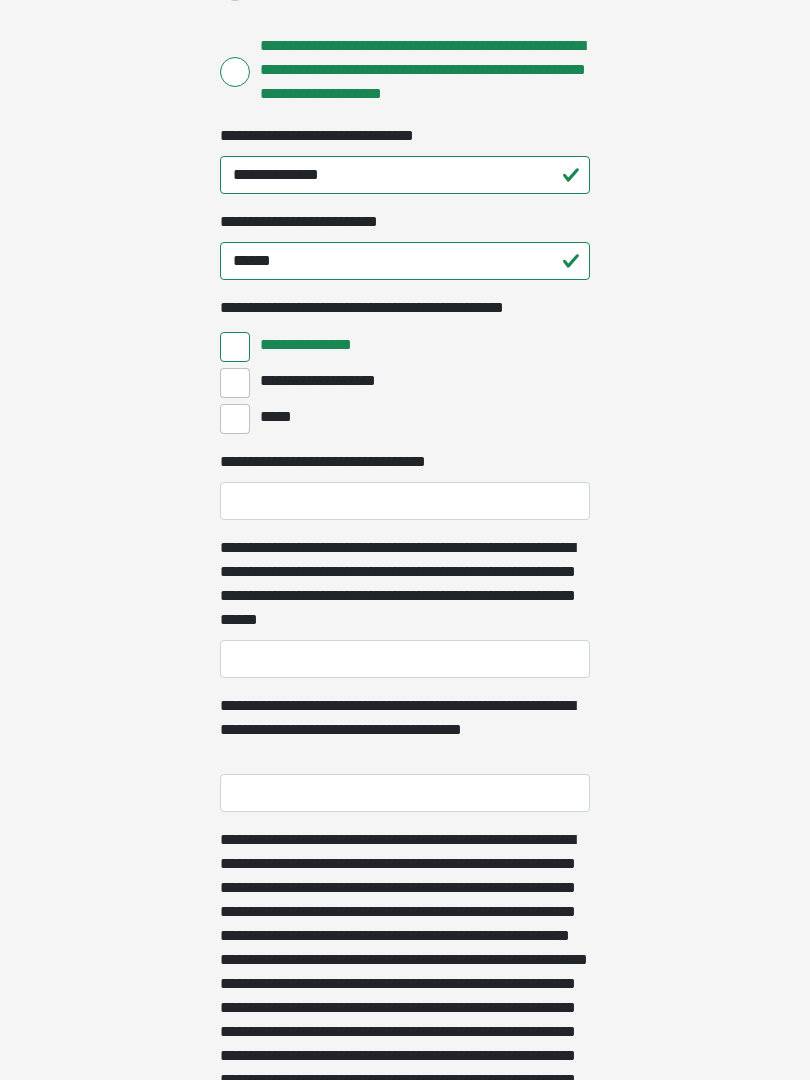 click on "**********" at bounding box center (235, 383) 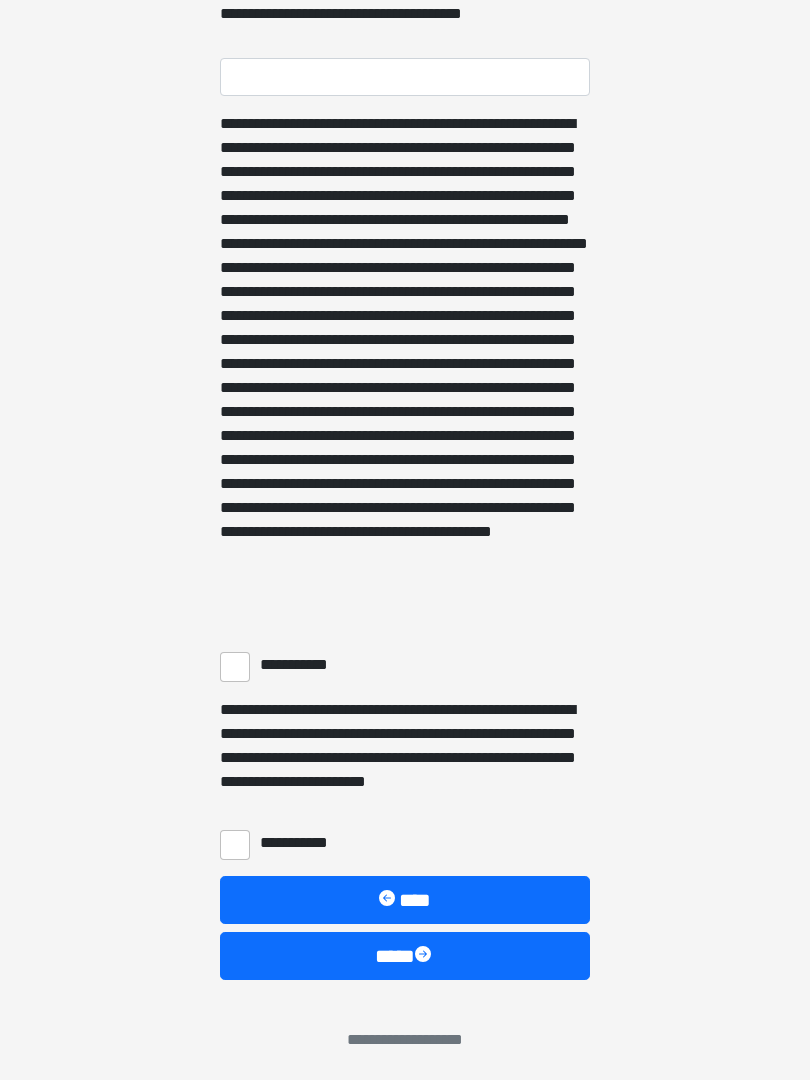scroll, scrollTop: 1217, scrollLeft: 0, axis: vertical 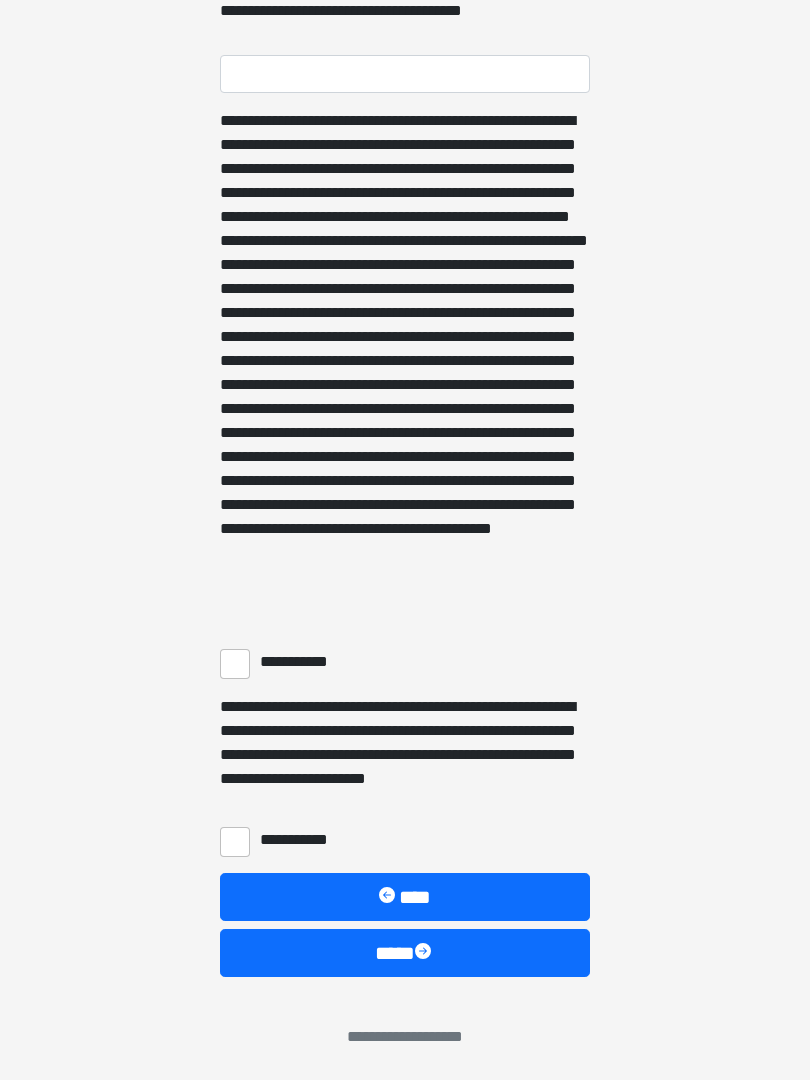 click on "**********" at bounding box center (235, 664) 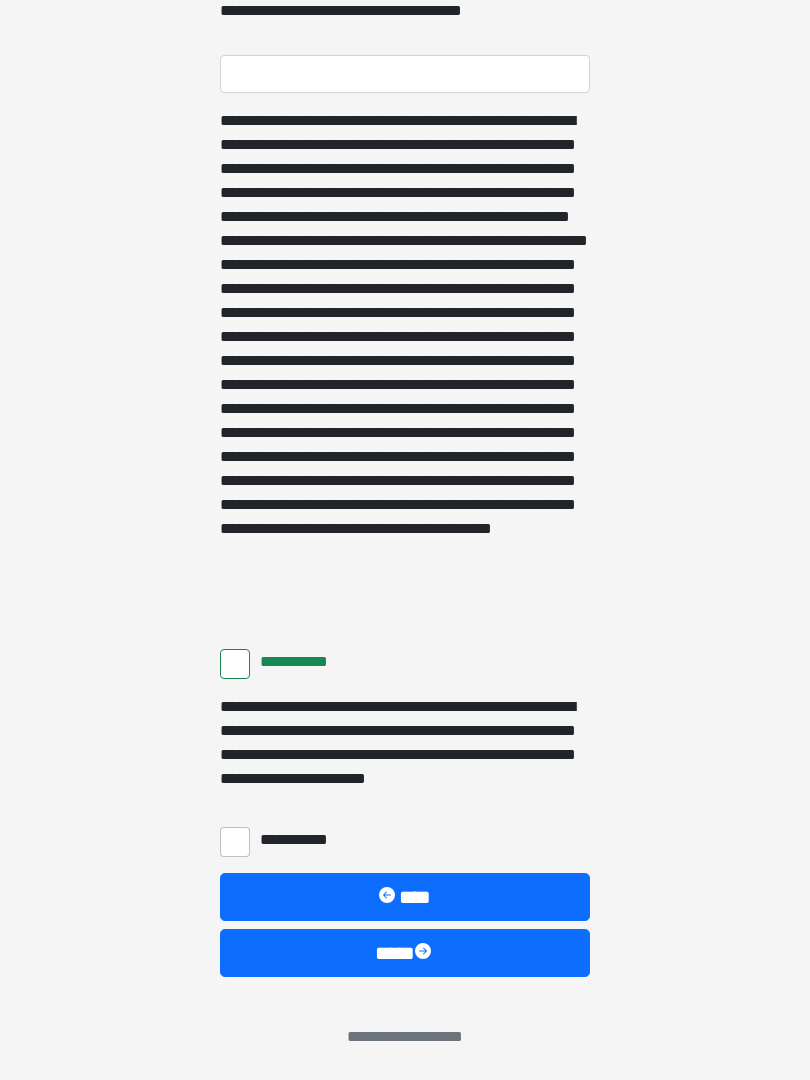 click on "**********" at bounding box center [235, 842] 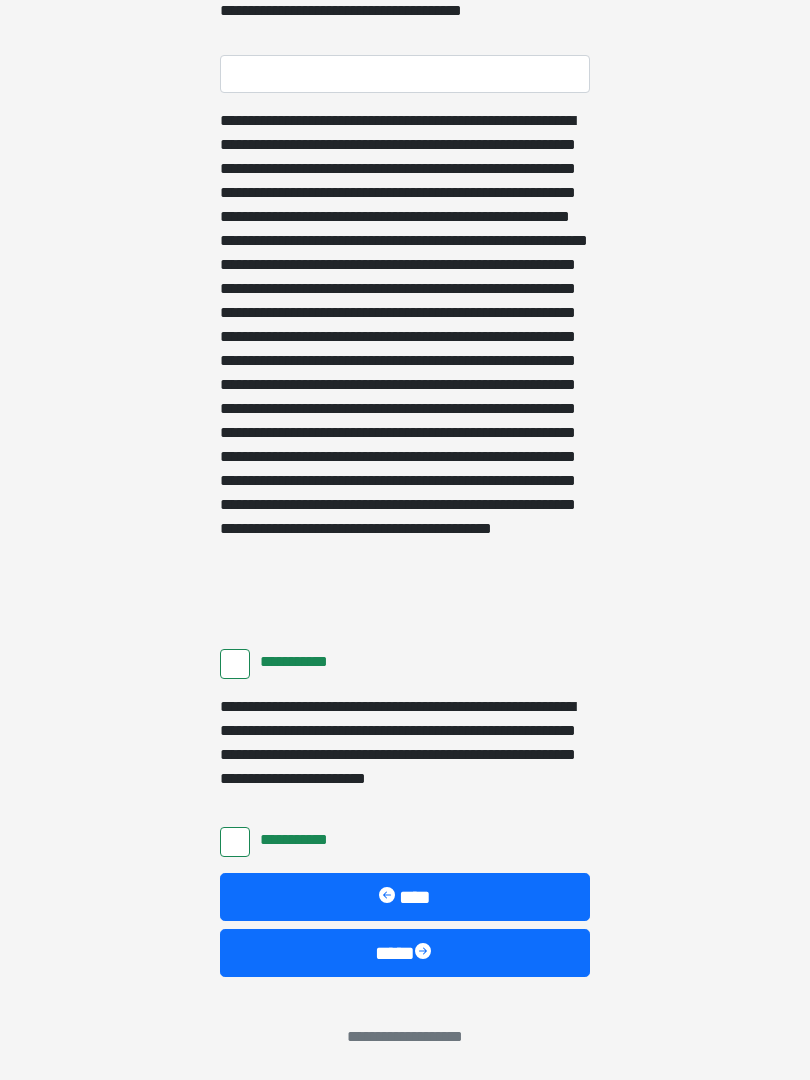 click on "****" at bounding box center [405, 953] 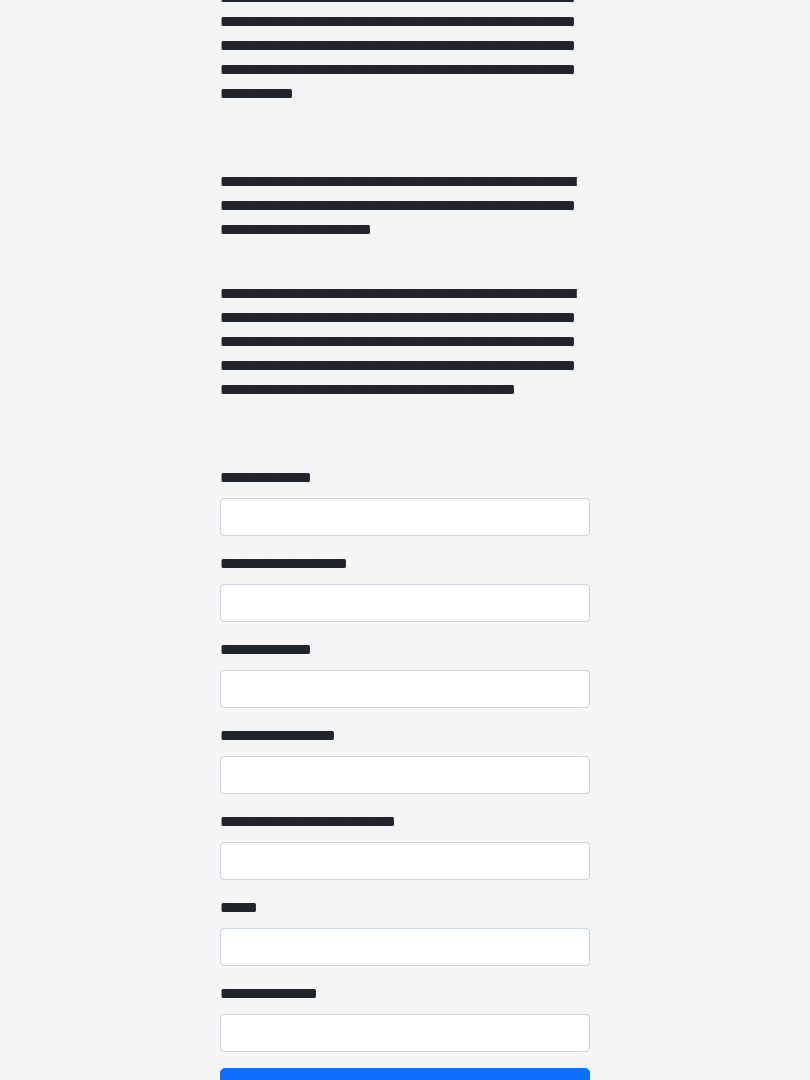 scroll, scrollTop: 1274, scrollLeft: 0, axis: vertical 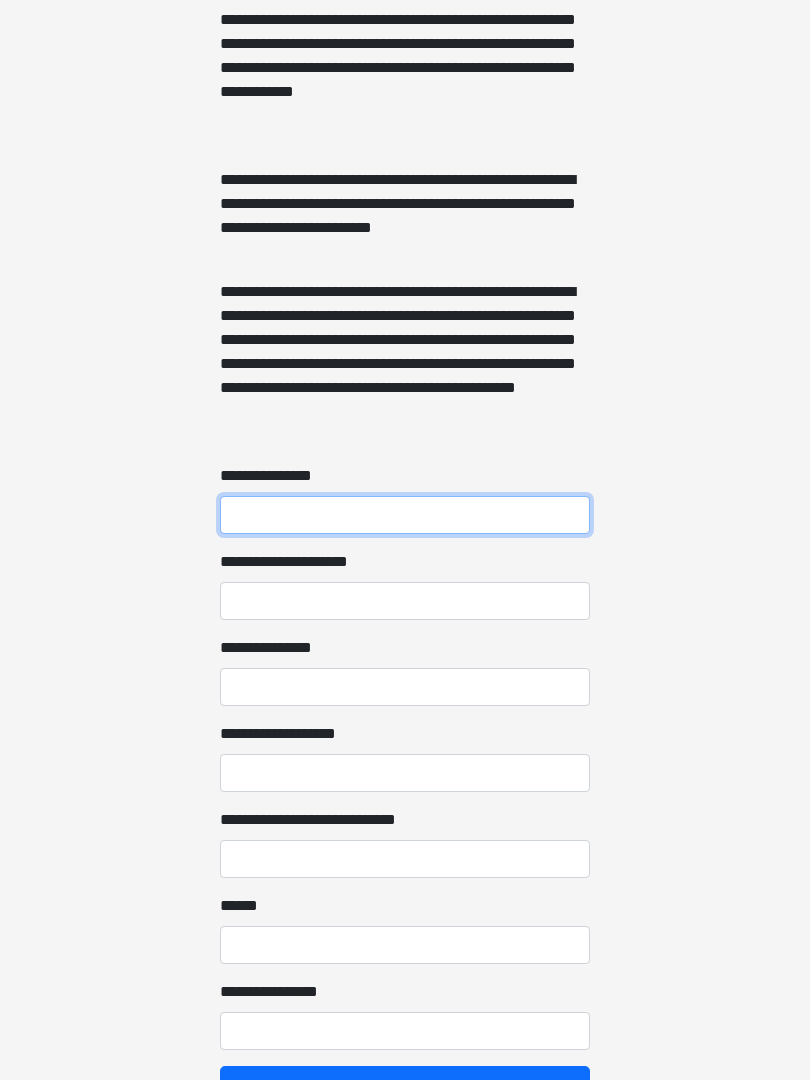click on "**********" at bounding box center [405, 515] 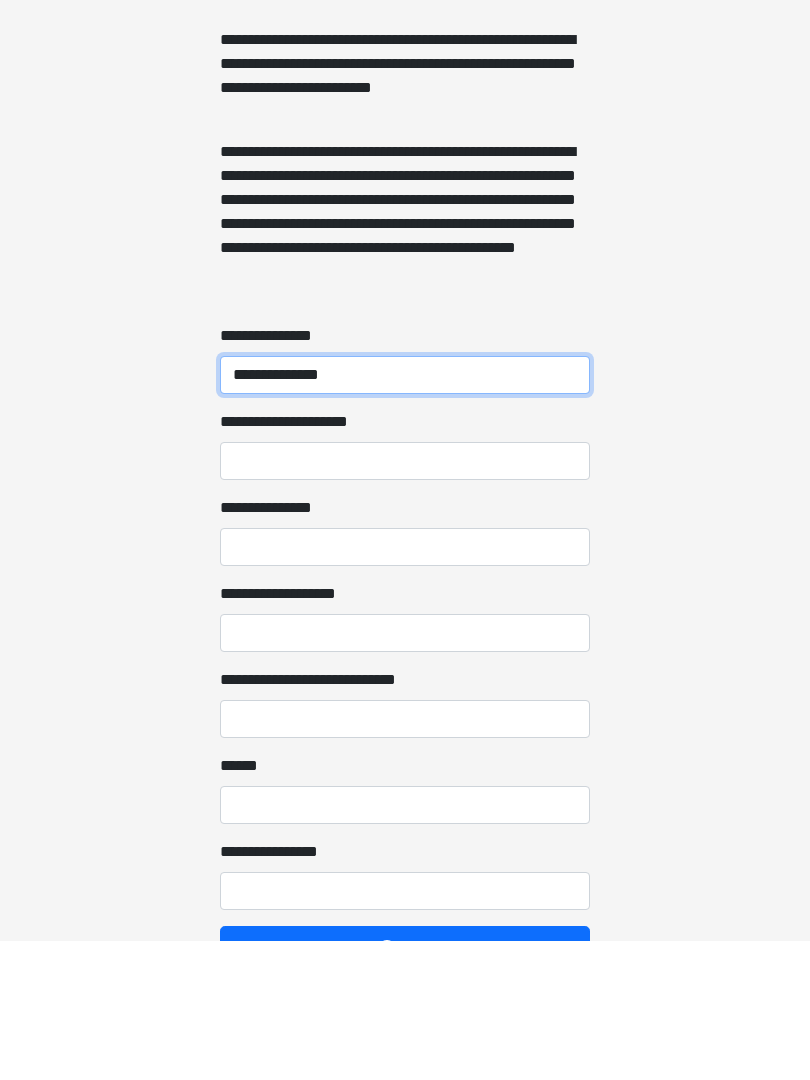 type on "**********" 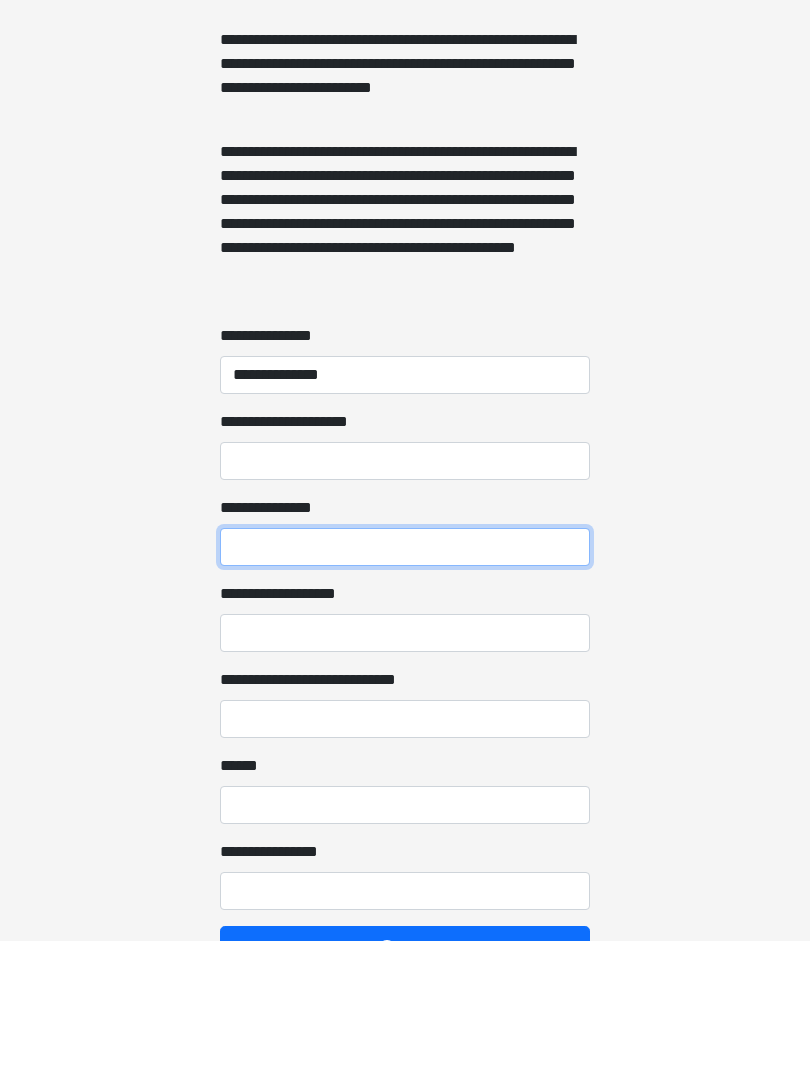 click on "**********" at bounding box center [405, 687] 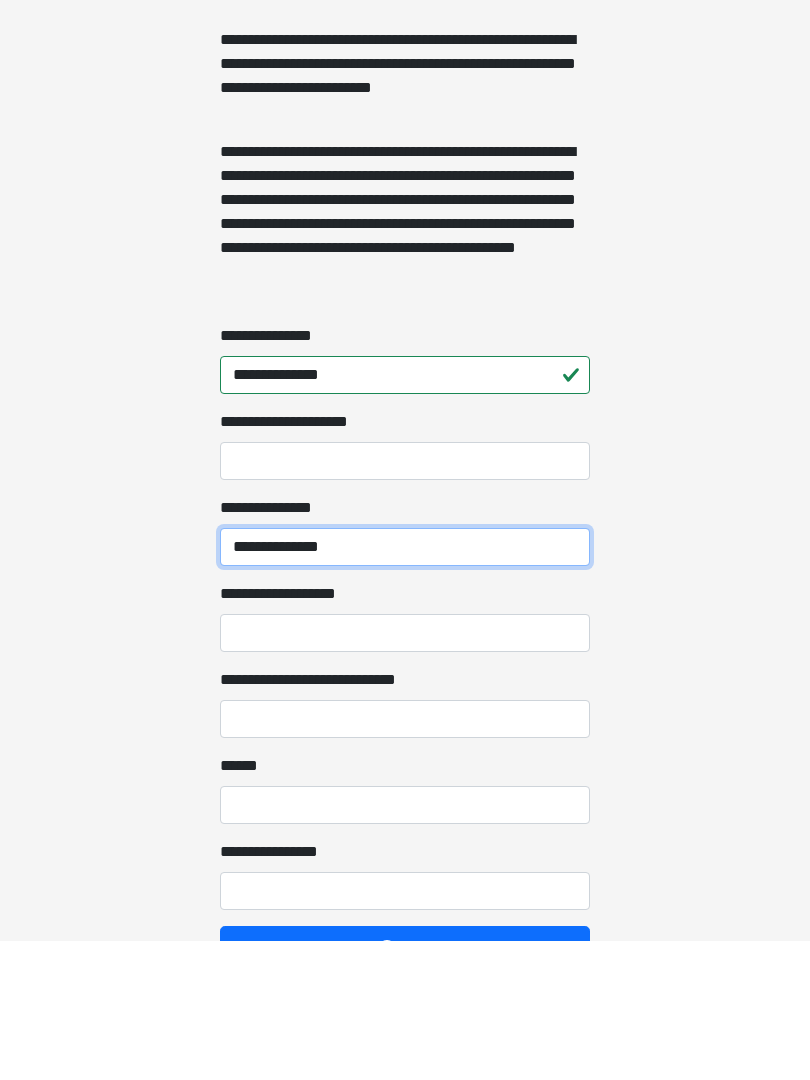 type on "**********" 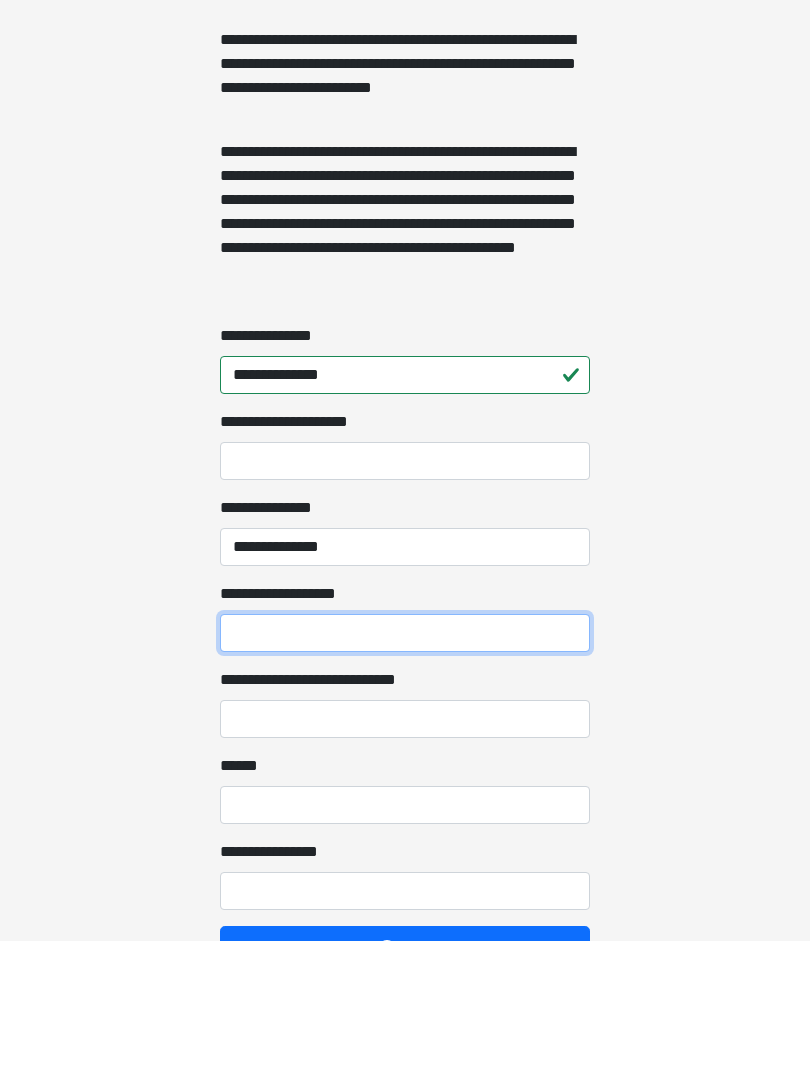 click on "**********" at bounding box center [405, 773] 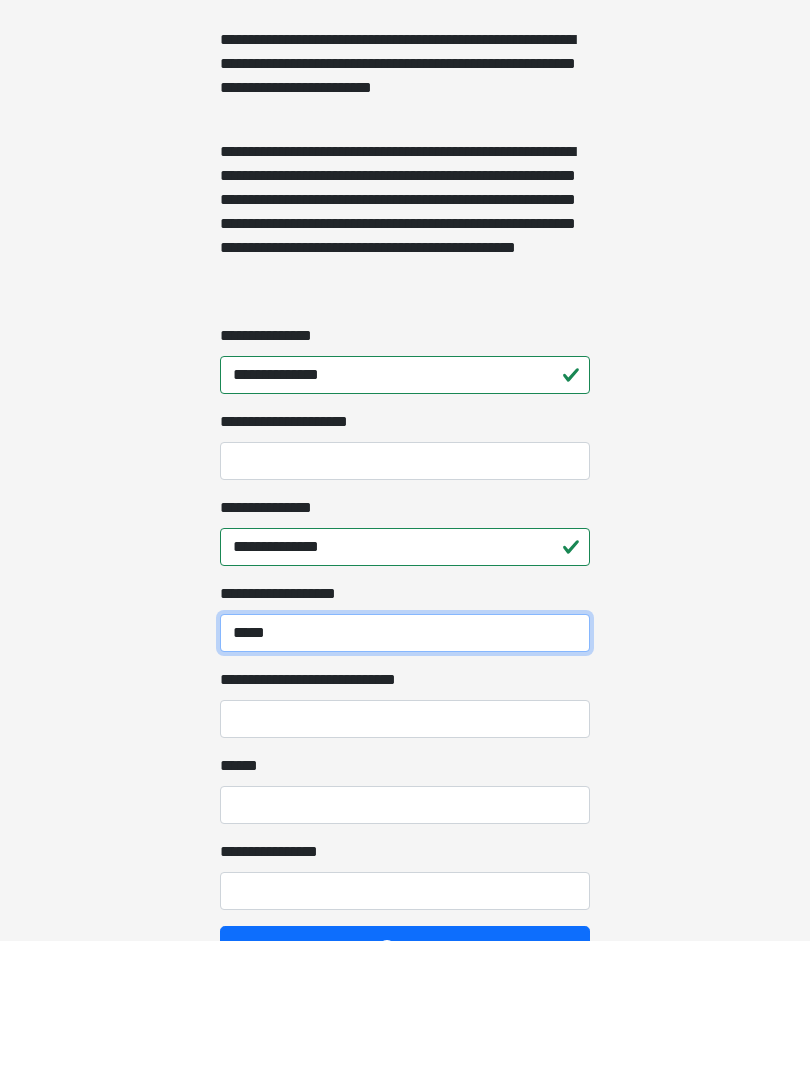 type on "*****" 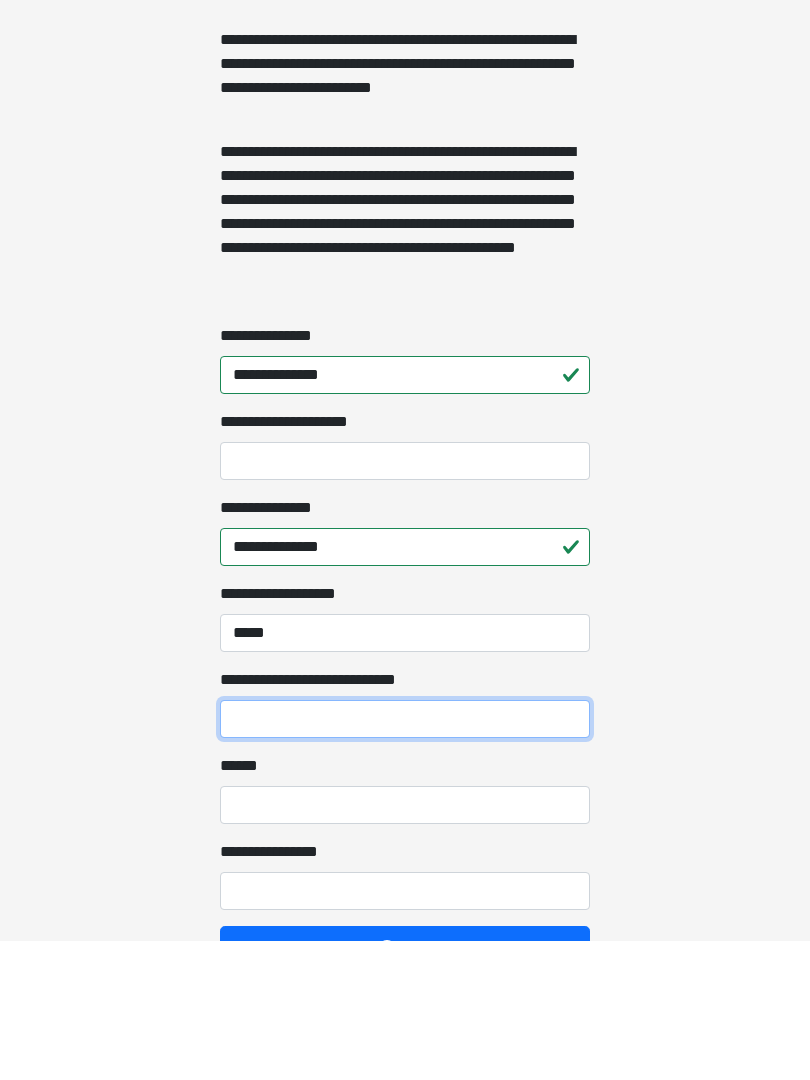 click on "**********" at bounding box center (405, 859) 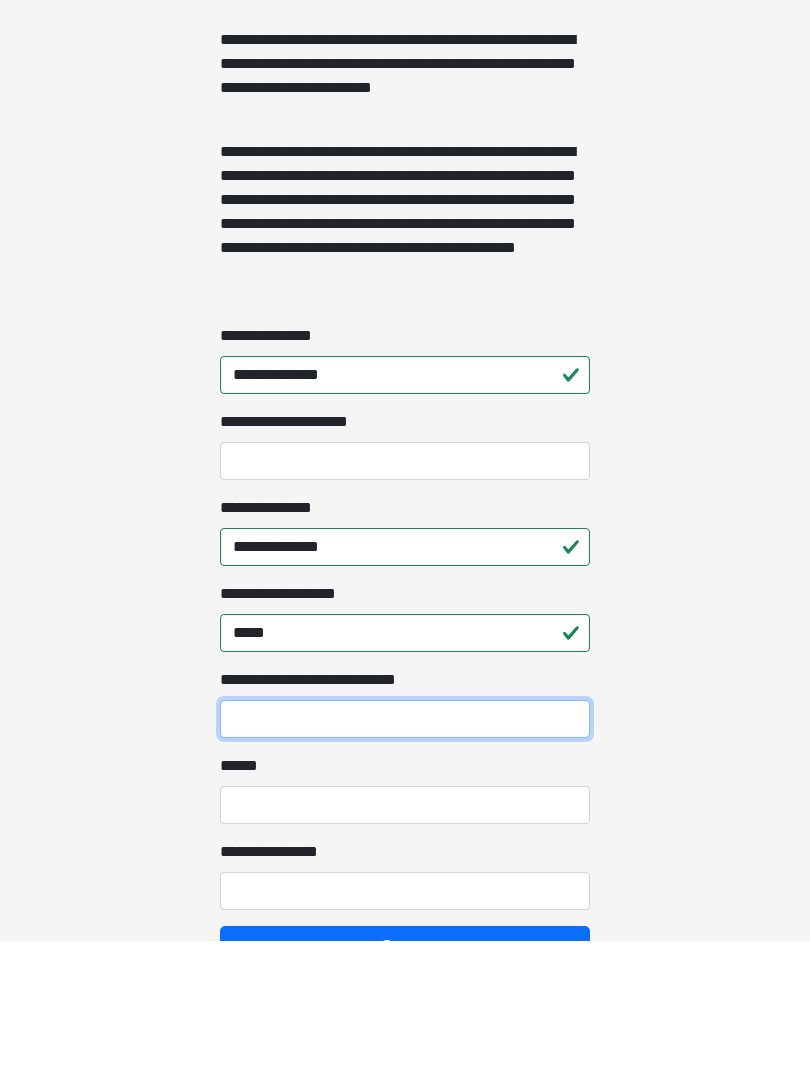 scroll, scrollTop: 1432, scrollLeft: 0, axis: vertical 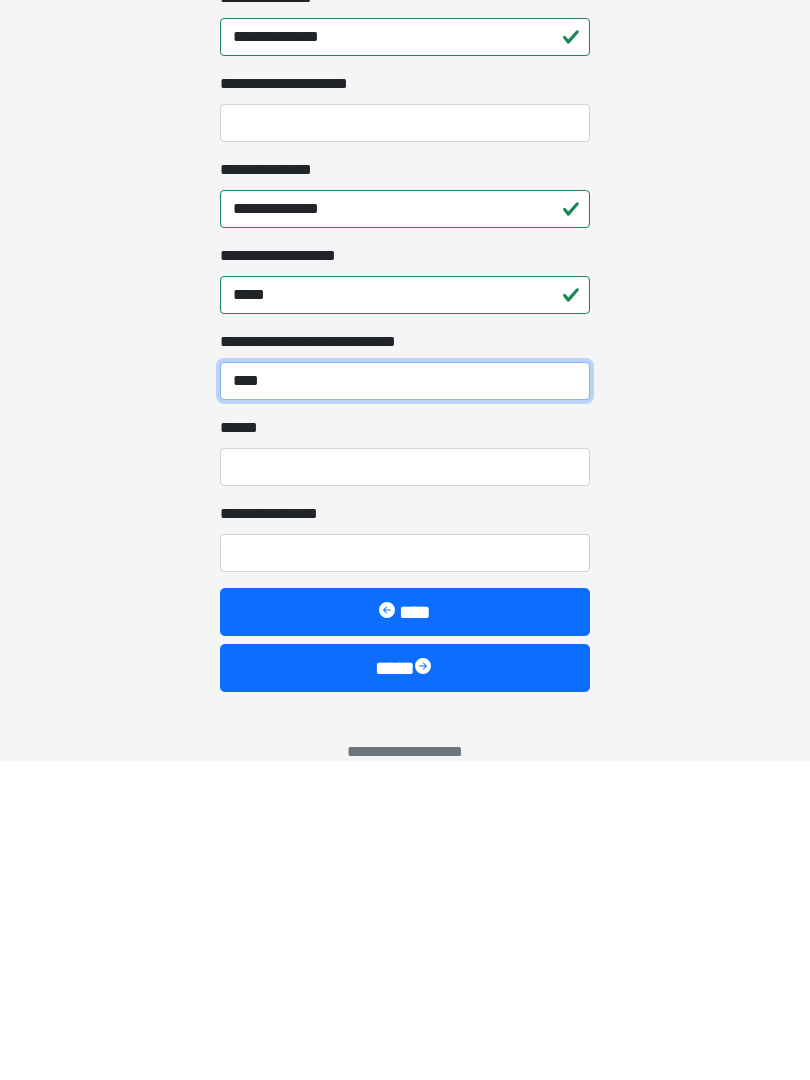 type on "****" 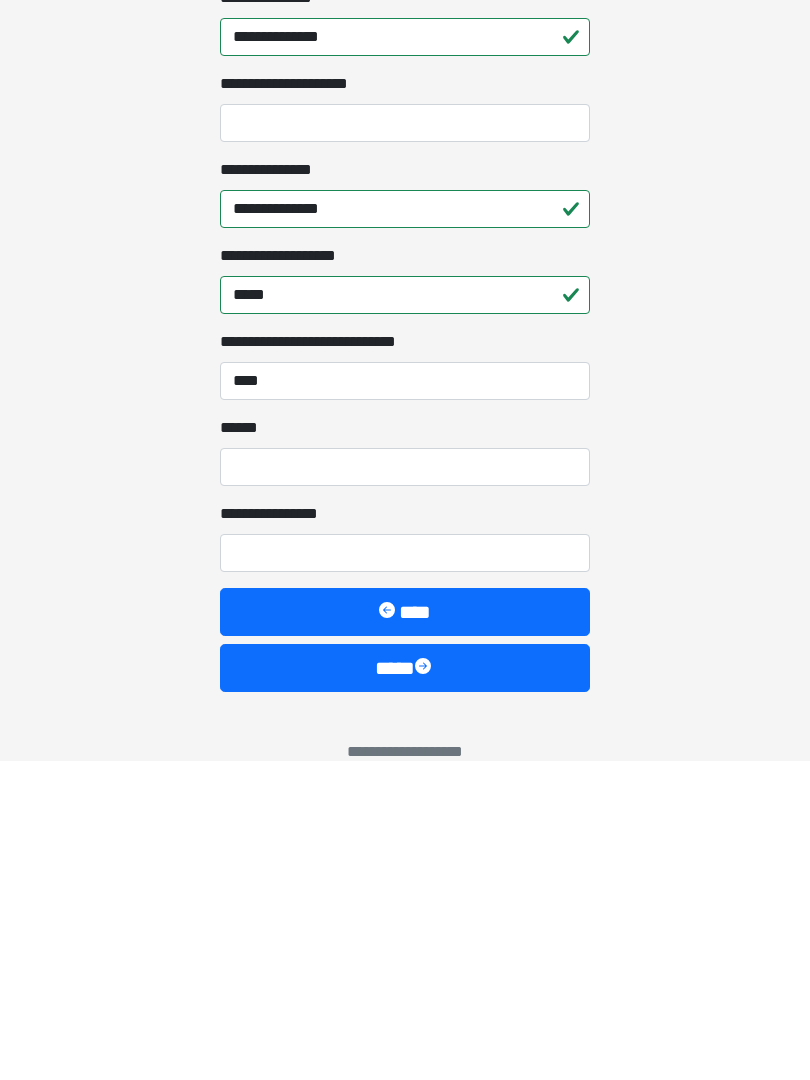 click on "**** *" at bounding box center (405, 787) 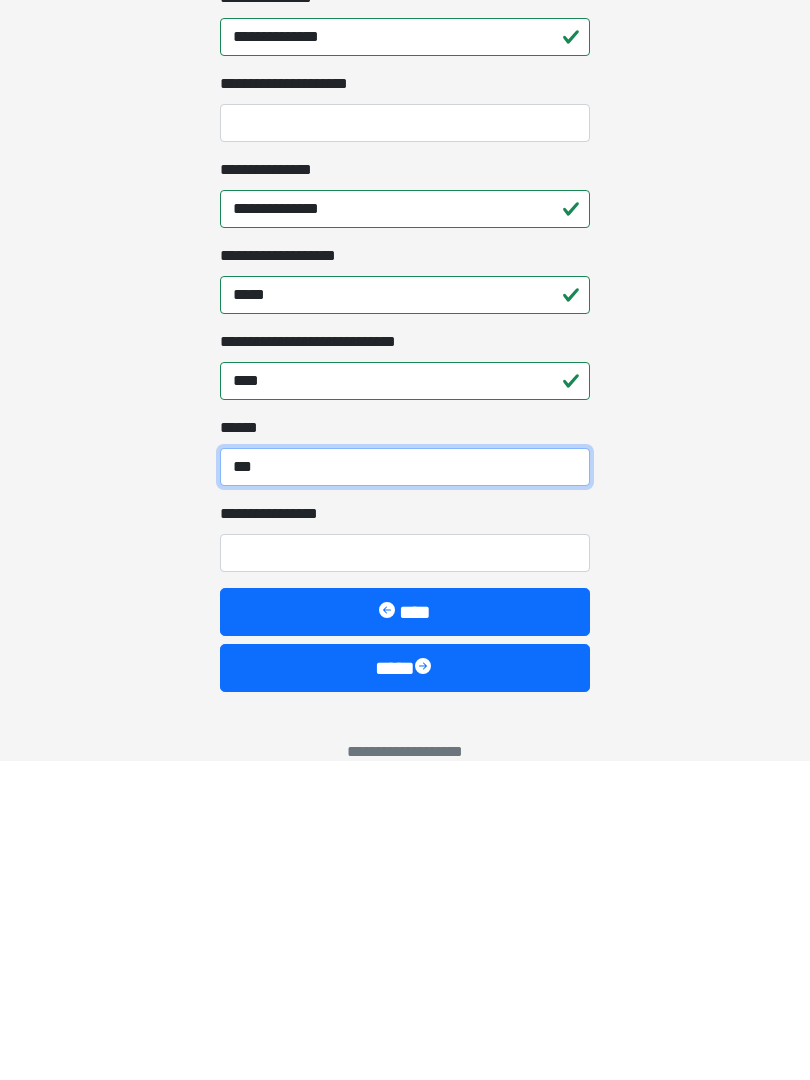 type on "***" 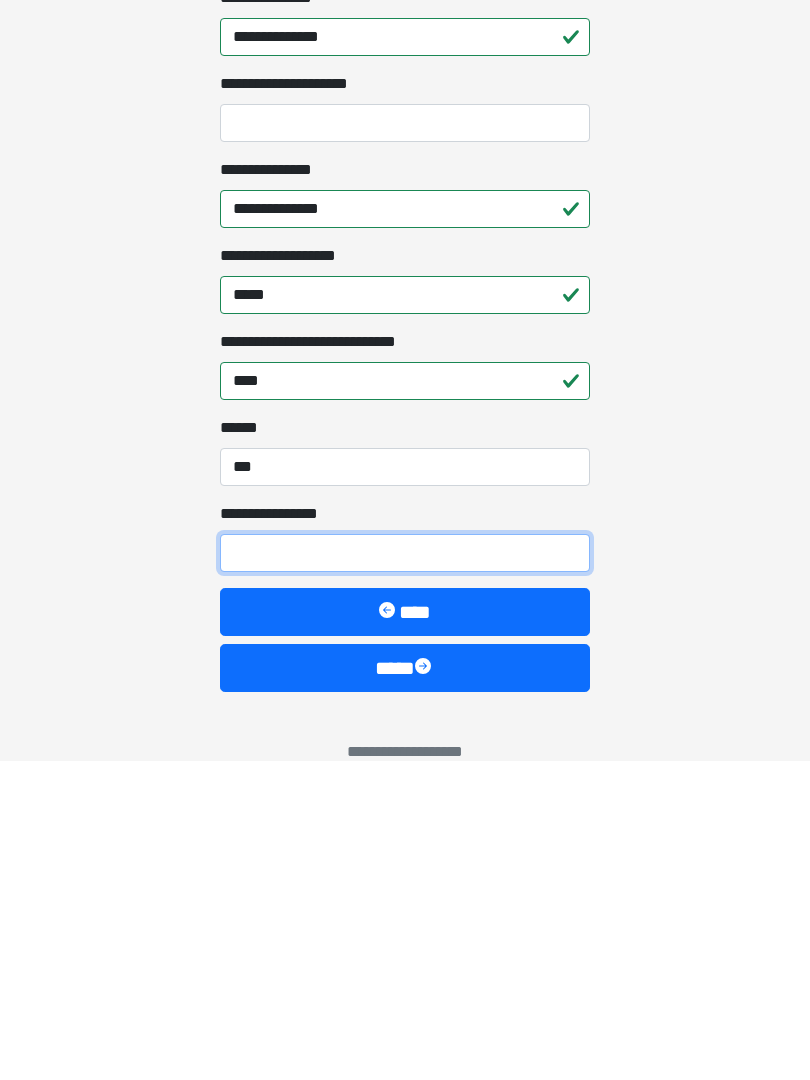 click on "**********" at bounding box center [405, 873] 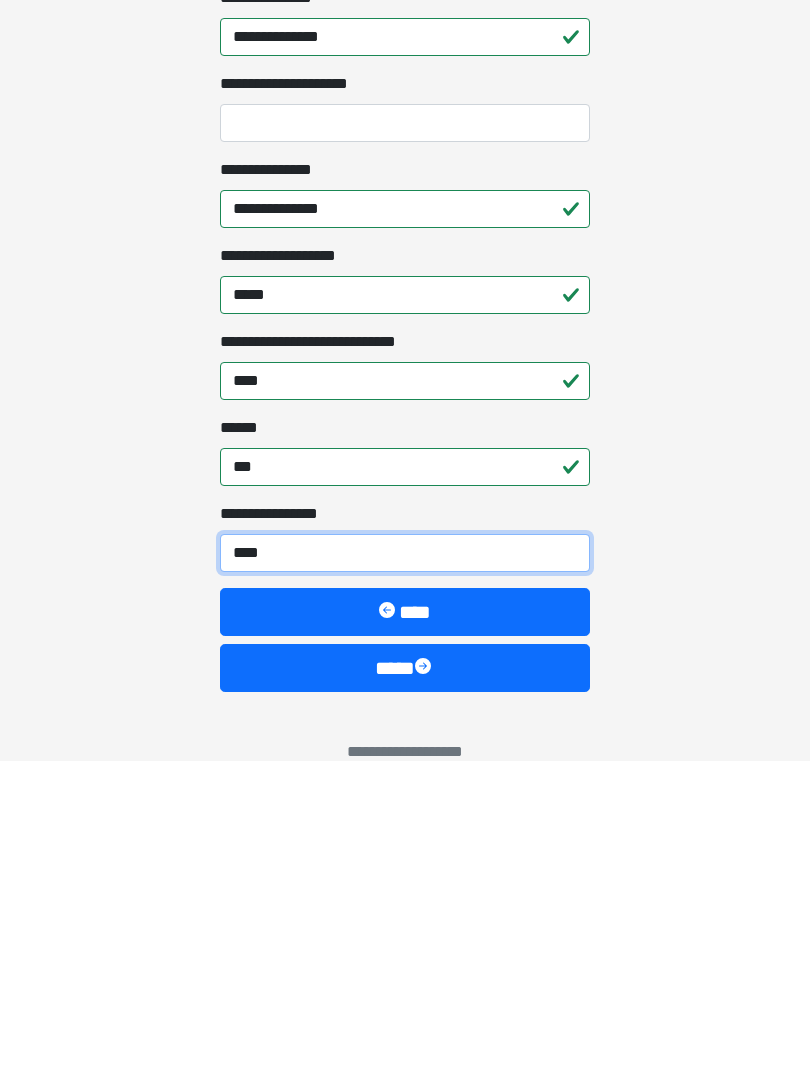type on "*****" 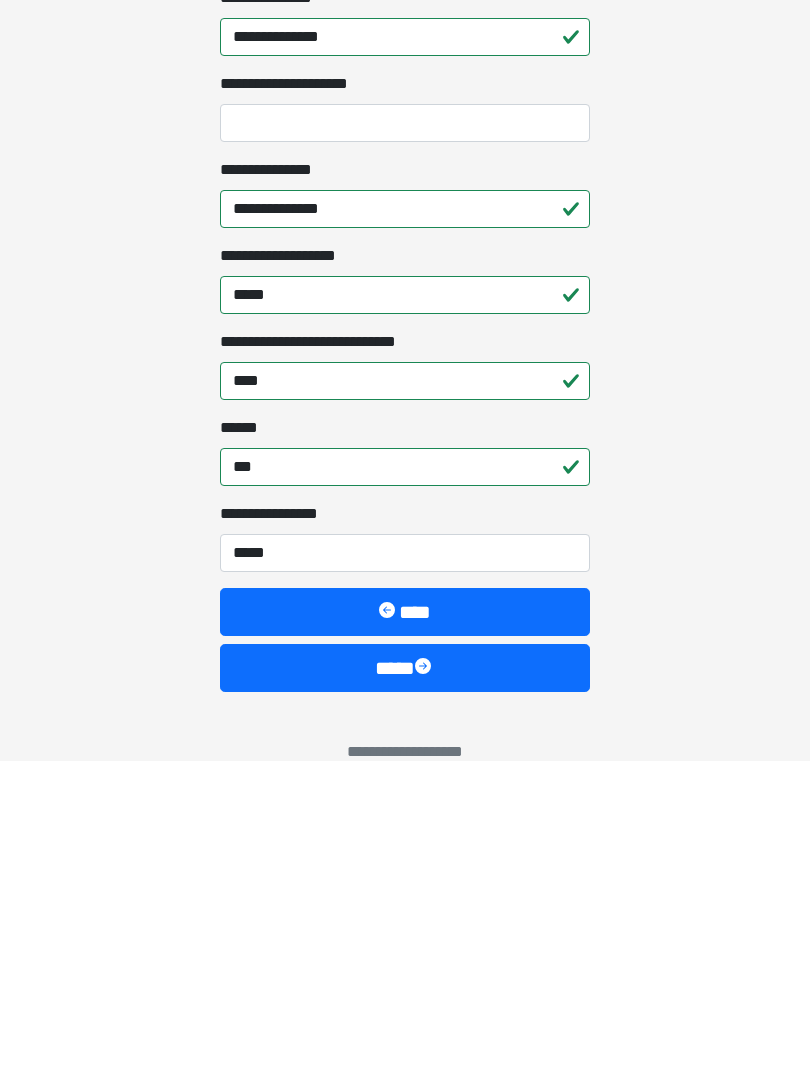 click at bounding box center [425, 988] 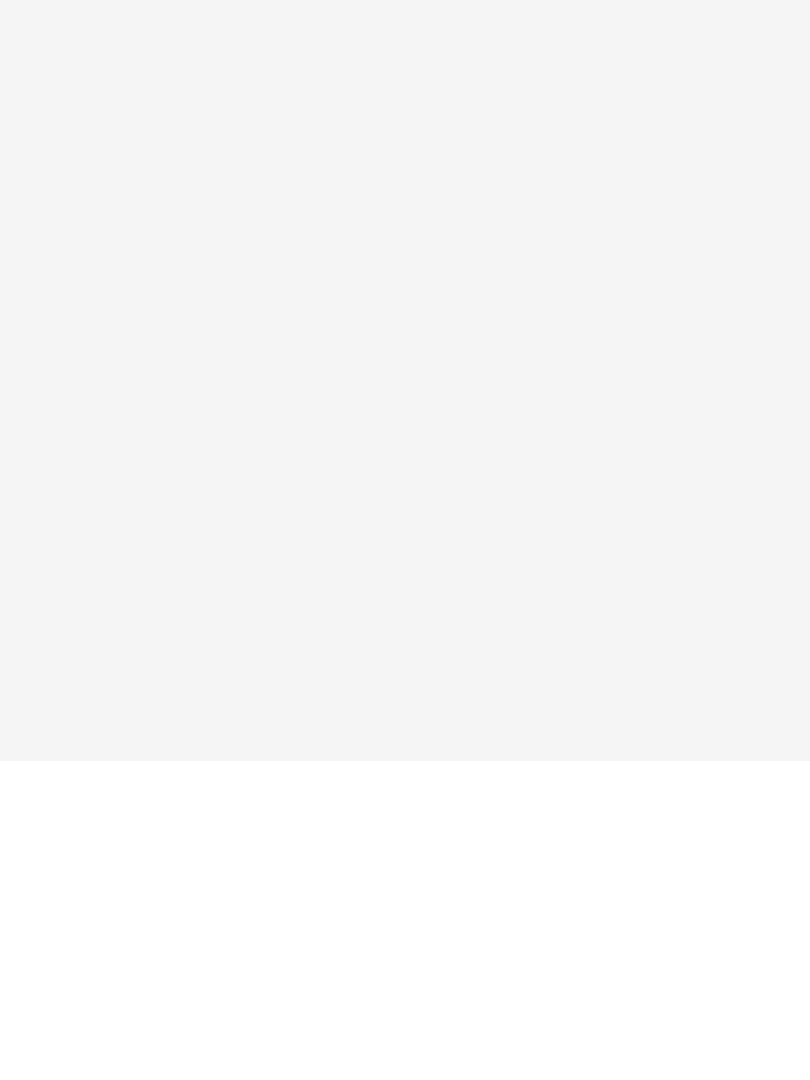 scroll, scrollTop: 0, scrollLeft: 0, axis: both 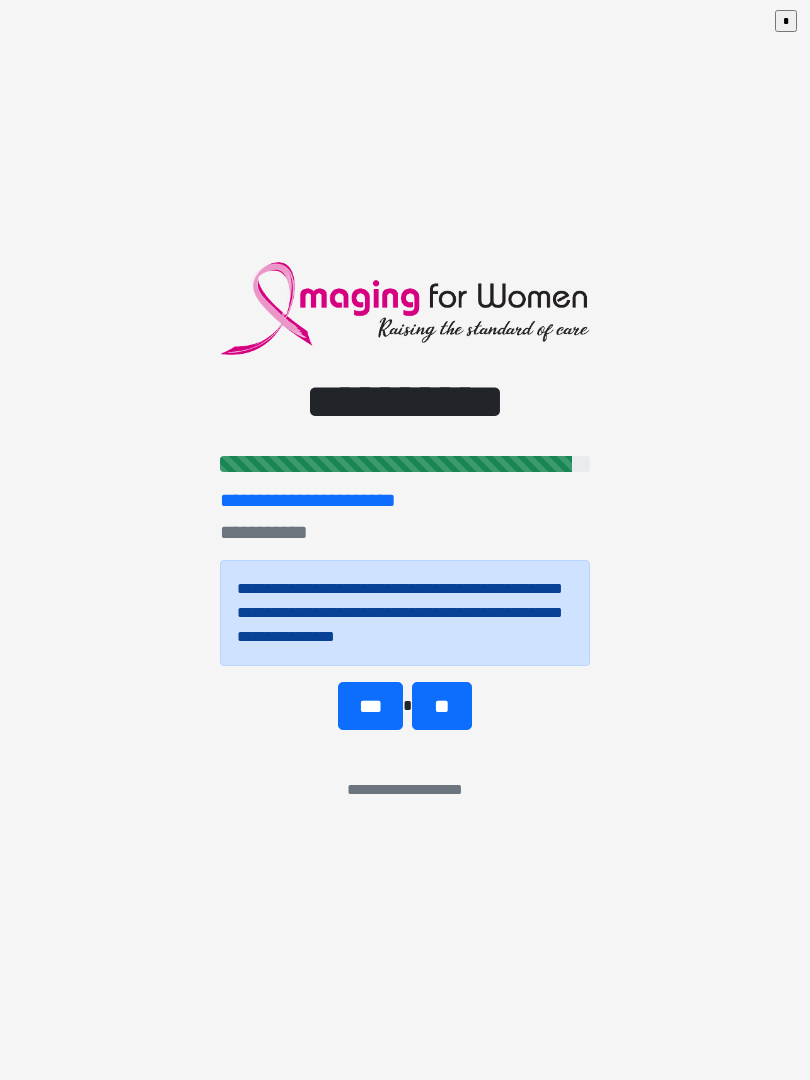 click on "**" at bounding box center (441, 706) 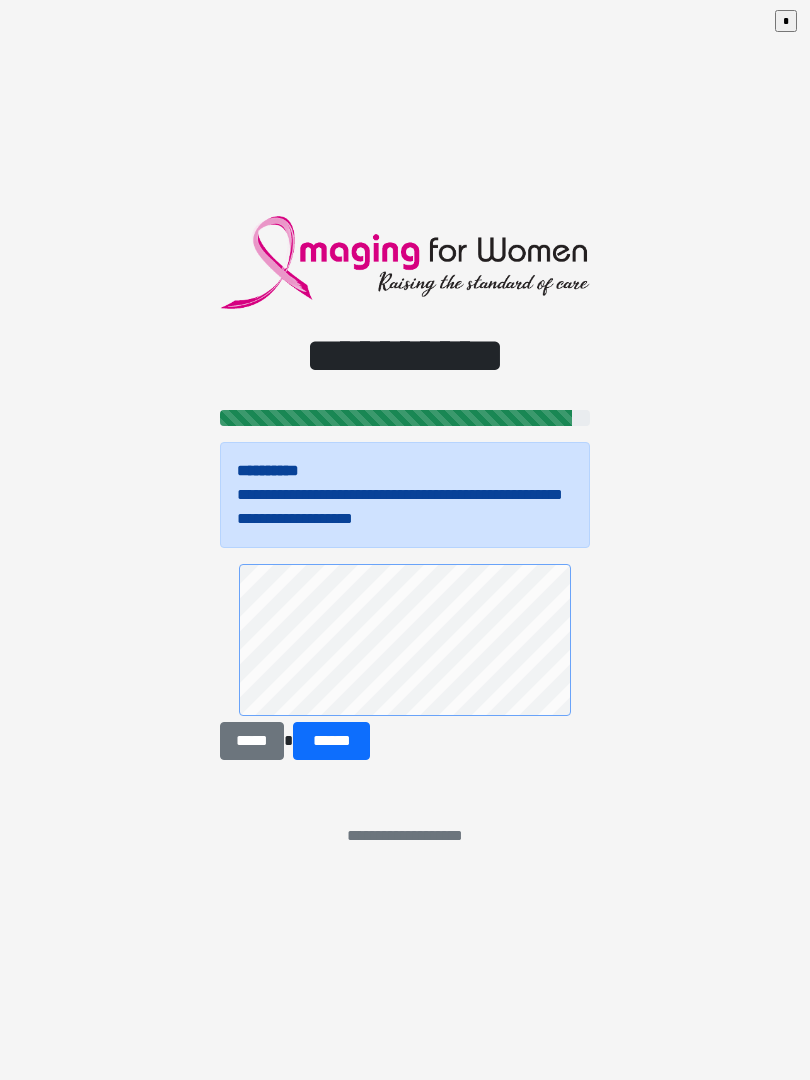 click on "******" at bounding box center (331, 741) 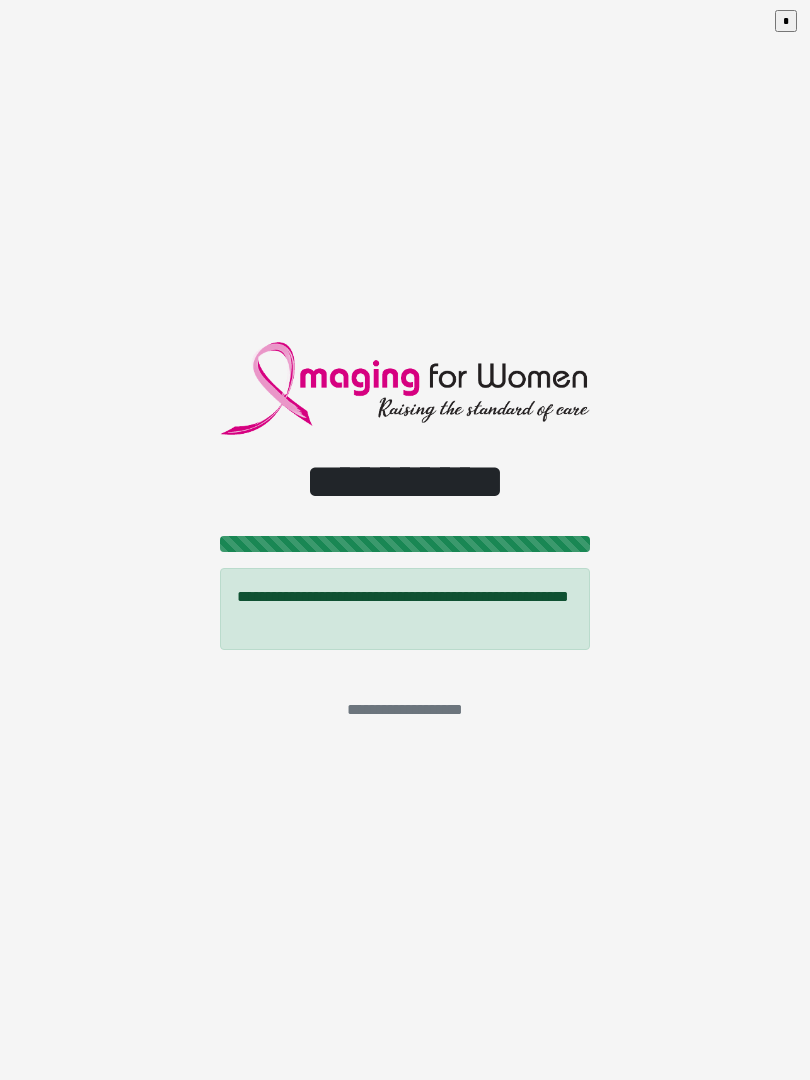click on "*" at bounding box center [786, 21] 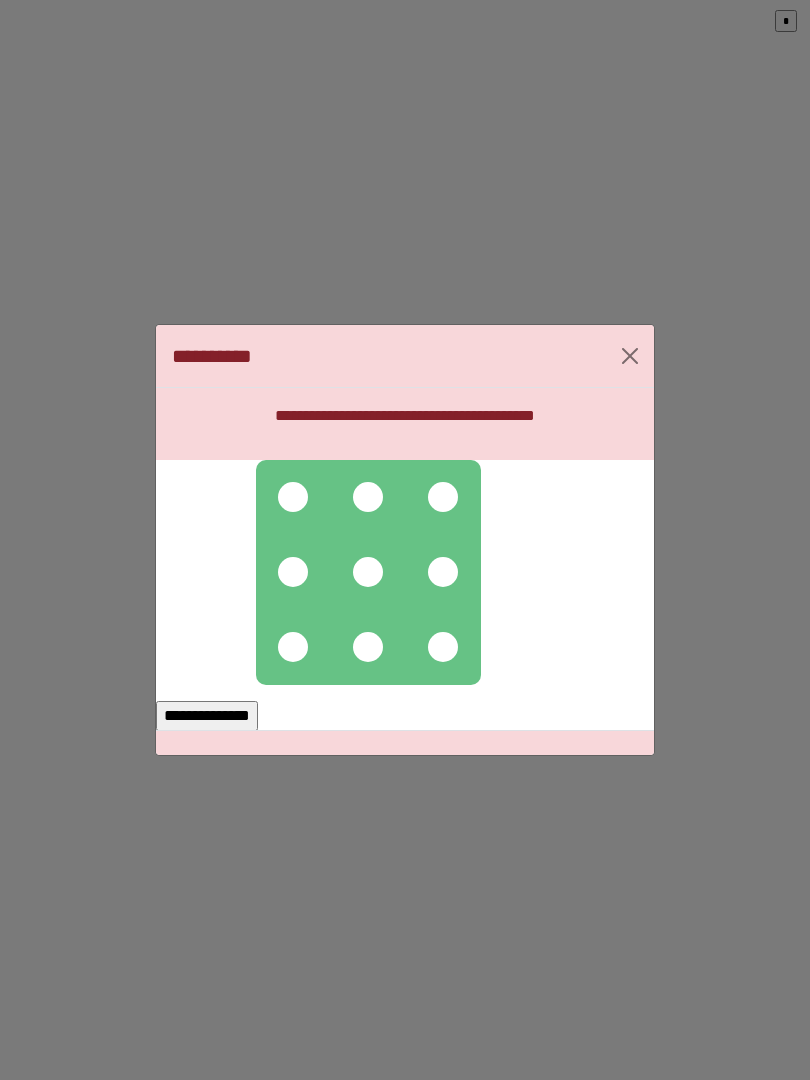 click at bounding box center [293, 497] 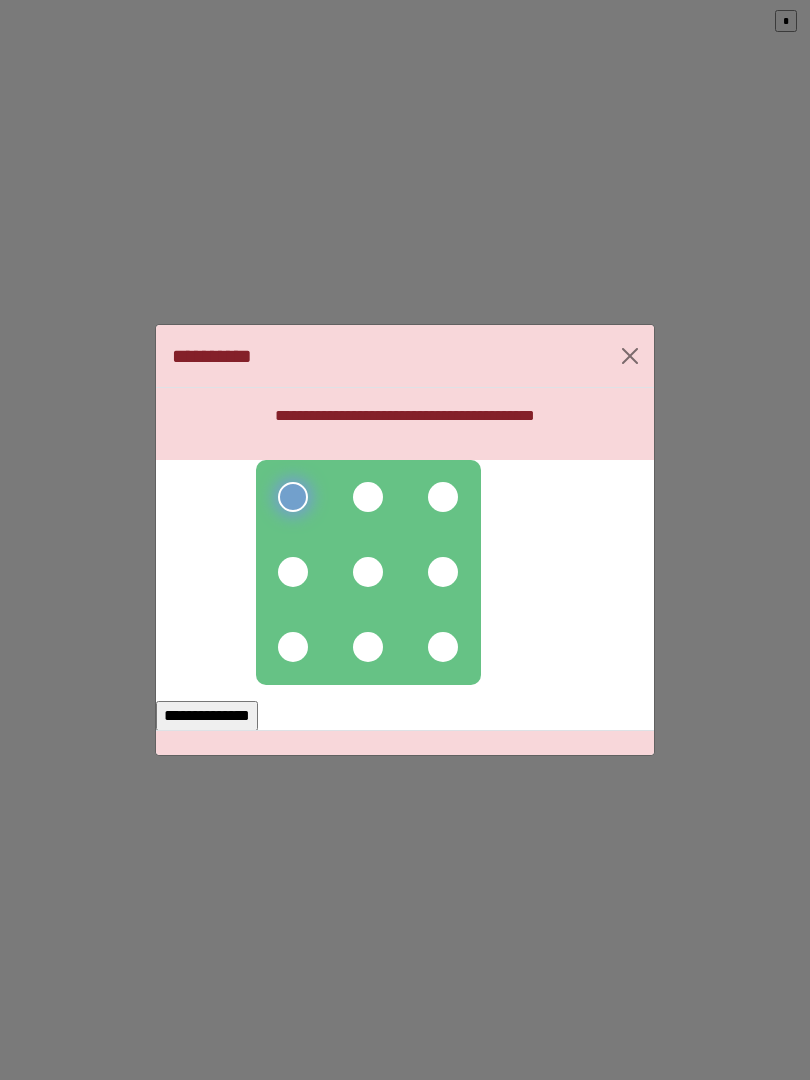 click at bounding box center (368, 497) 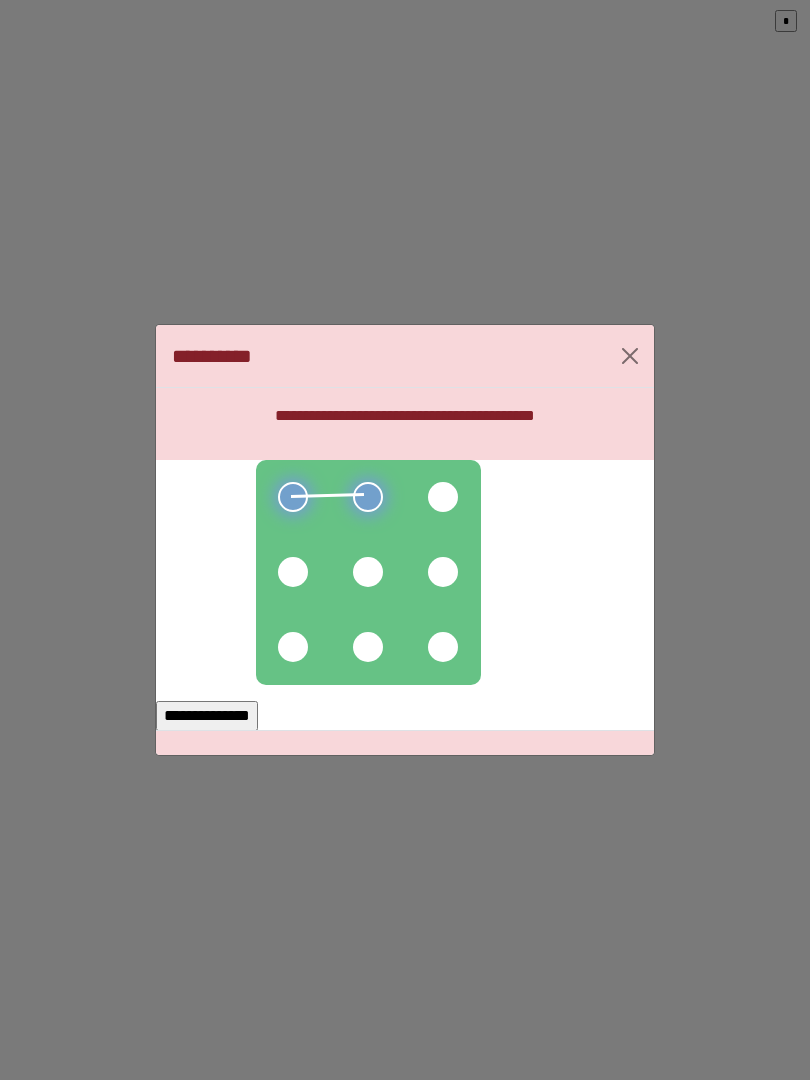 click at bounding box center [443, 497] 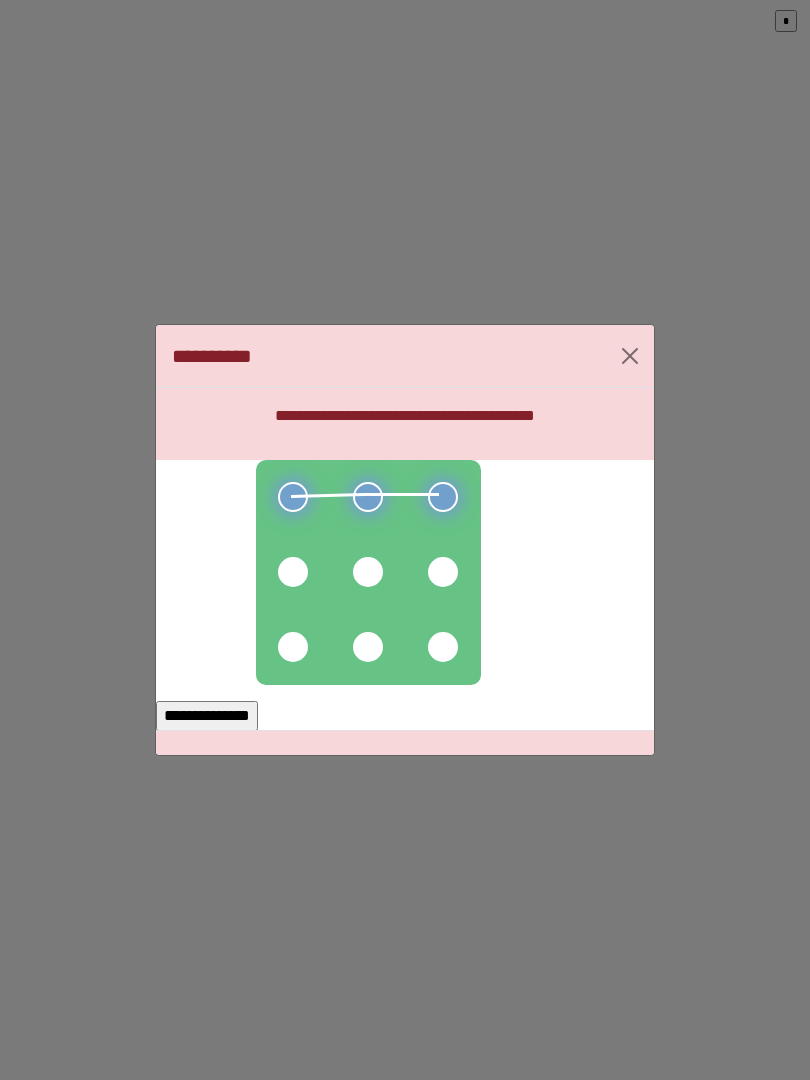 click at bounding box center (443, 572) 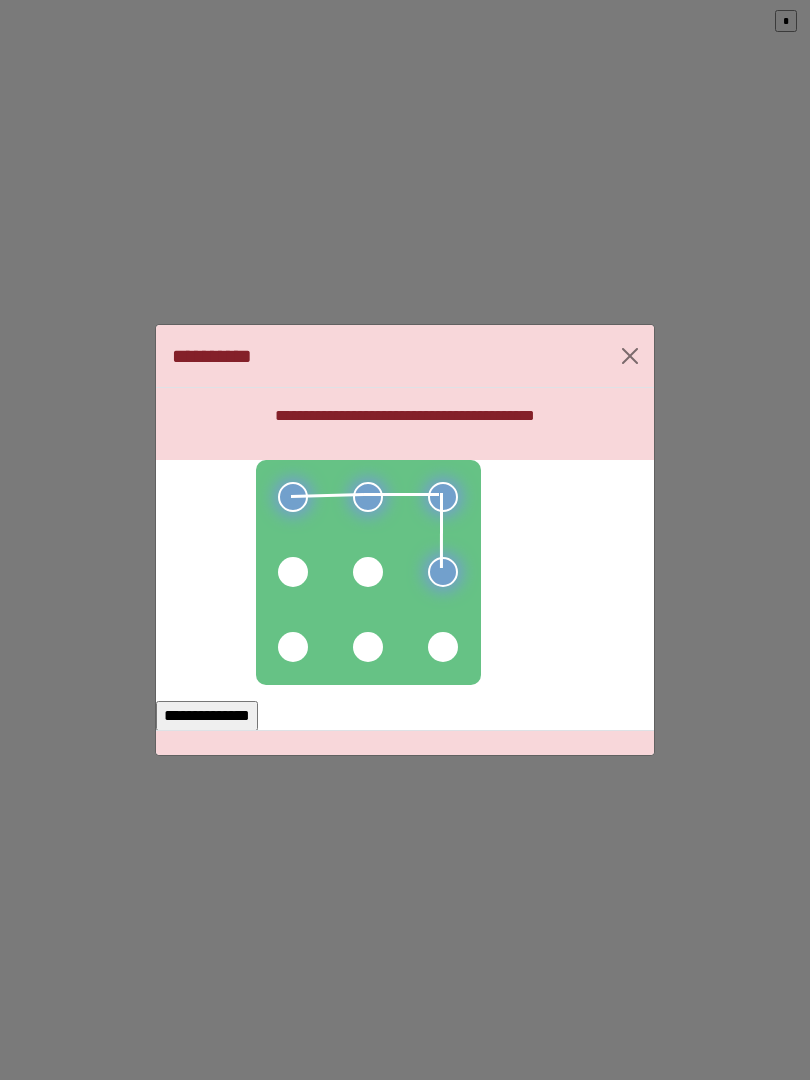 click at bounding box center (443, 647) 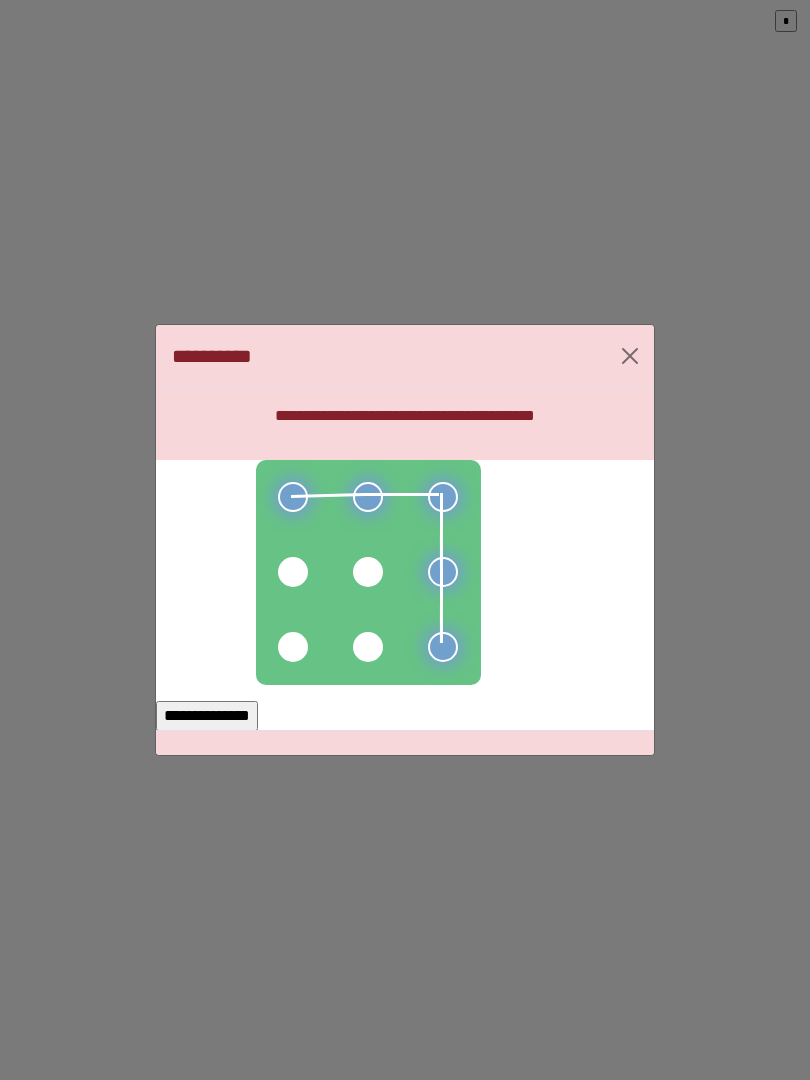 click at bounding box center (368, 647) 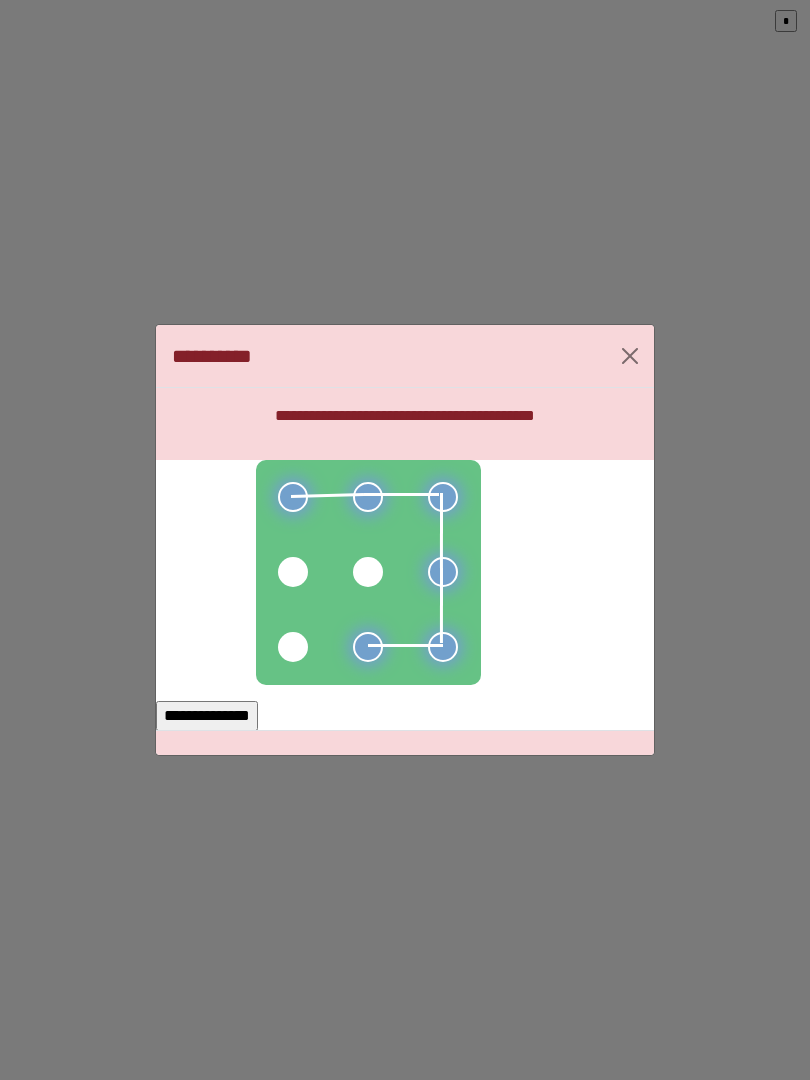 click at bounding box center (293, 647) 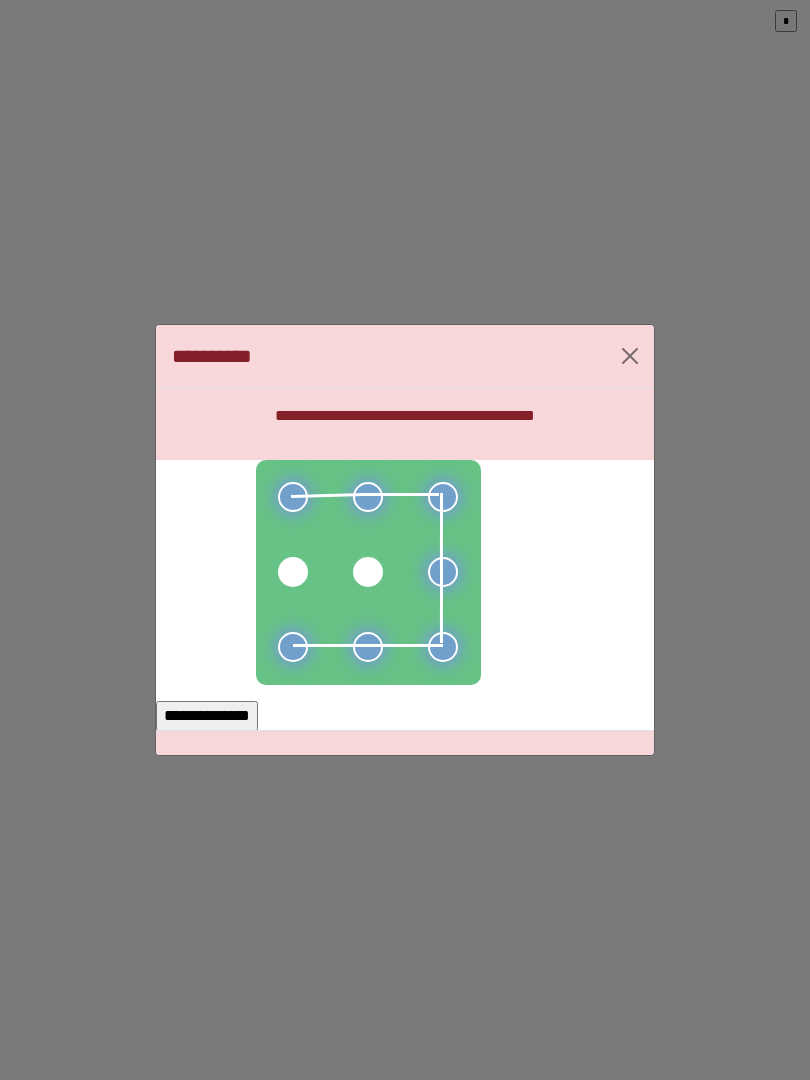 click on "**********" at bounding box center [207, 716] 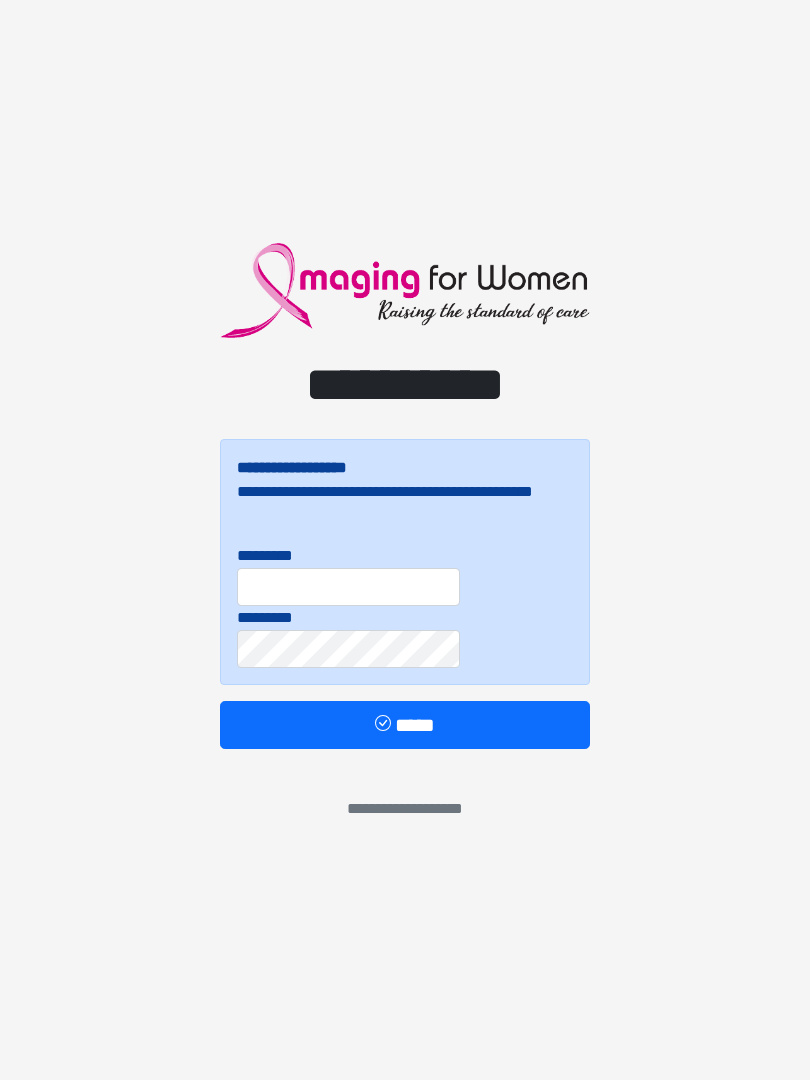 scroll, scrollTop: 0, scrollLeft: 0, axis: both 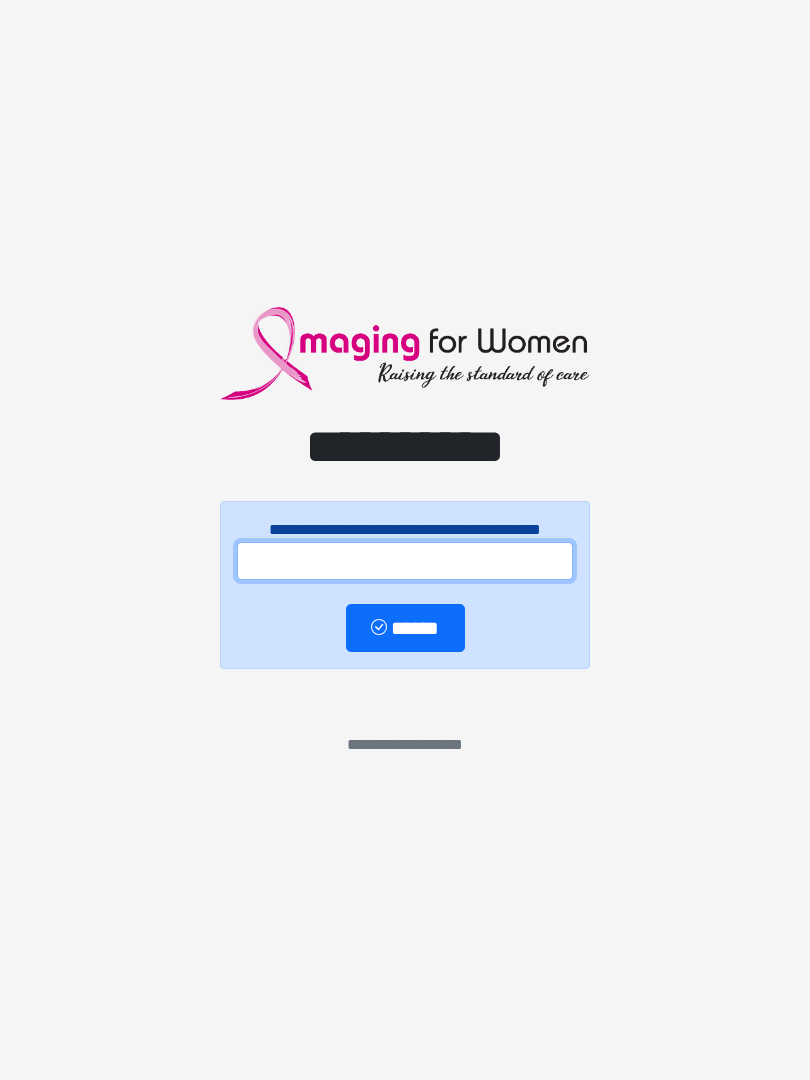 click at bounding box center [405, 561] 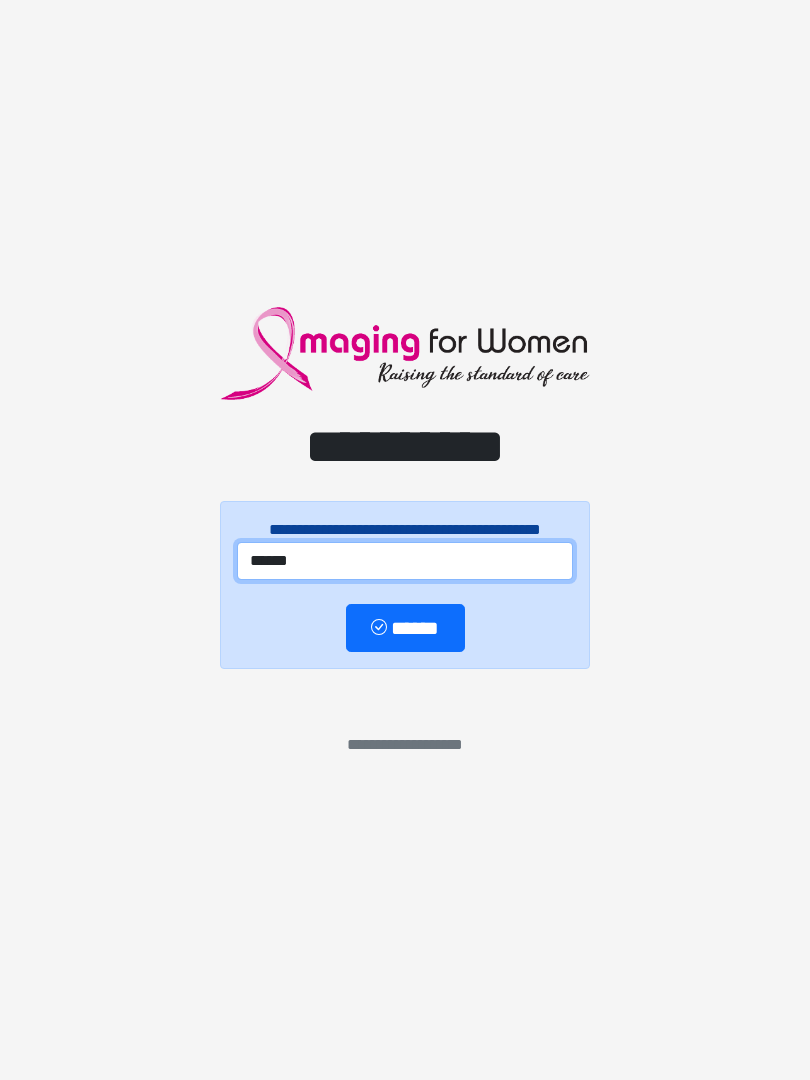 type on "******" 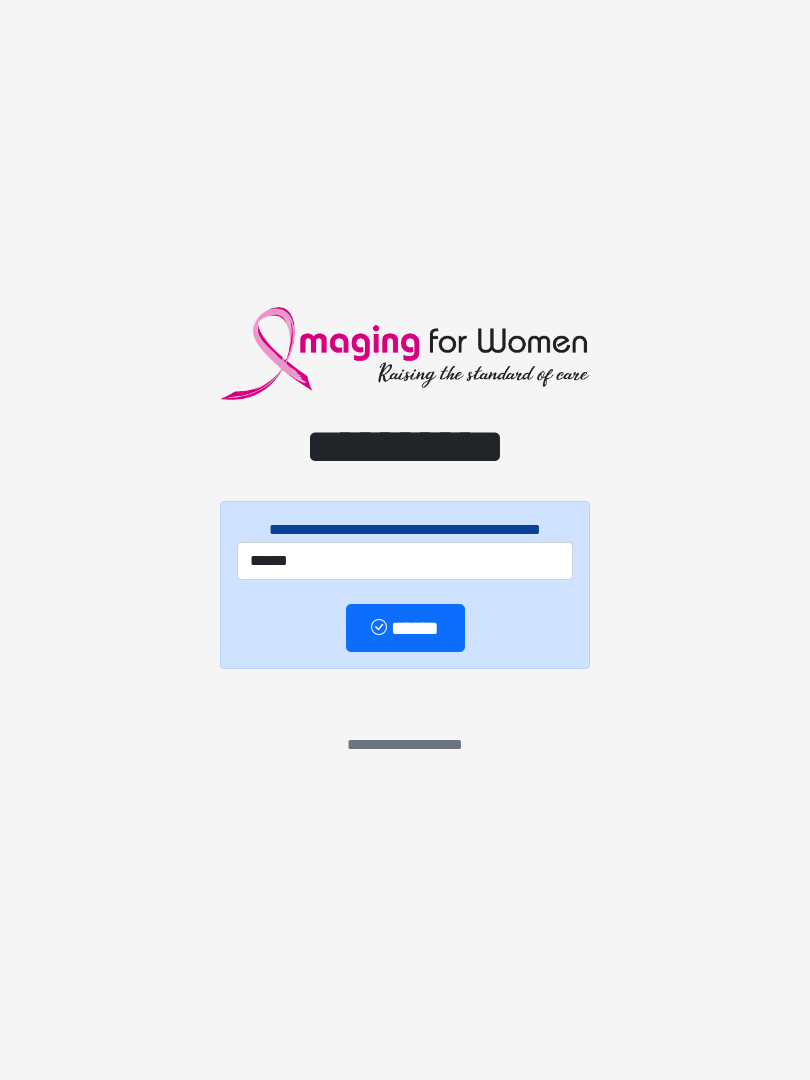 click on "******" at bounding box center [405, 628] 